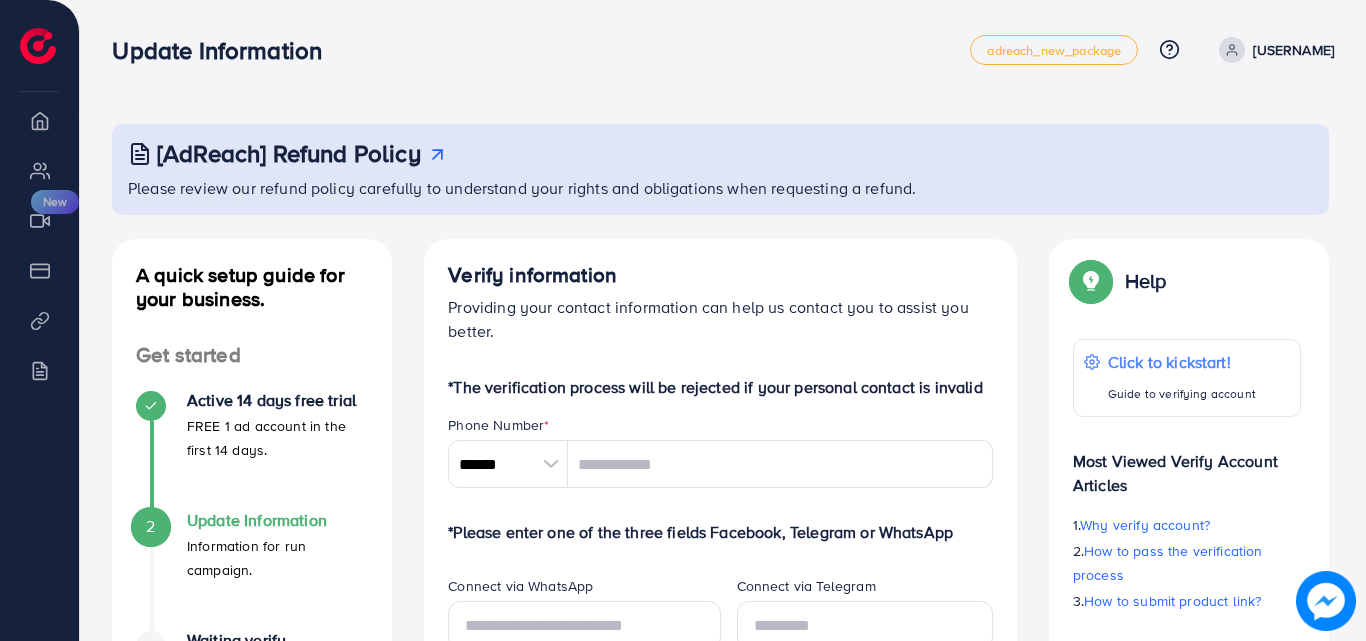 scroll, scrollTop: 0, scrollLeft: 0, axis: both 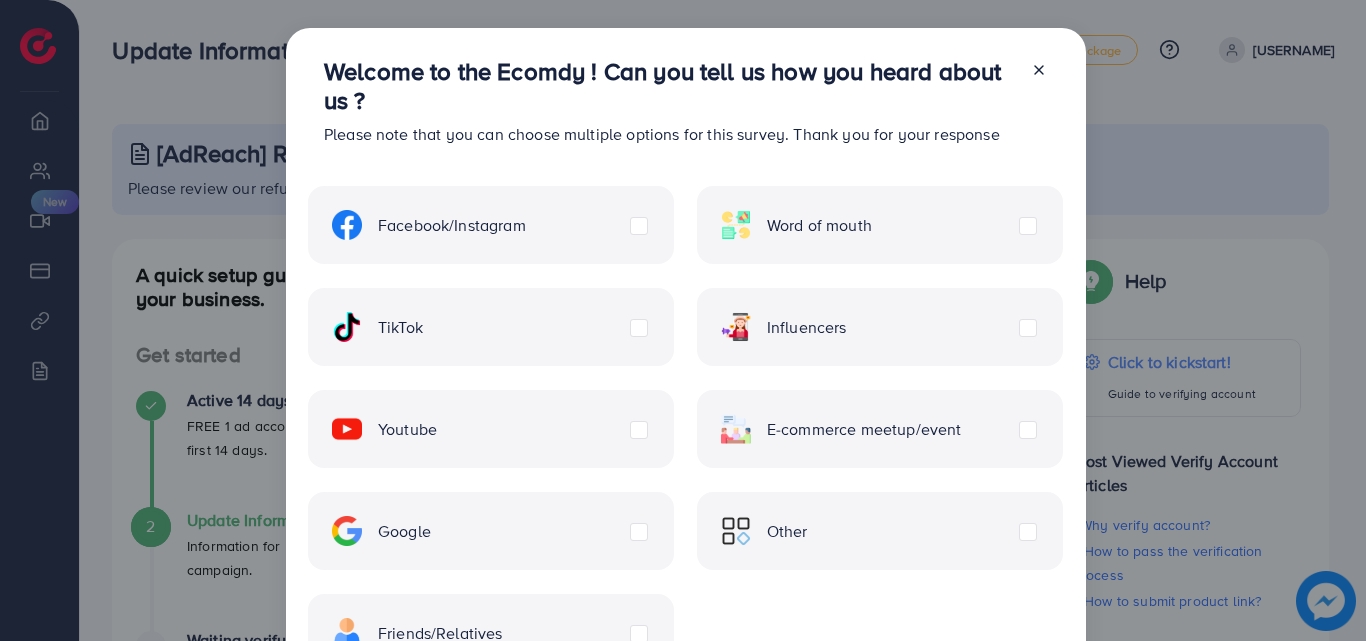 click 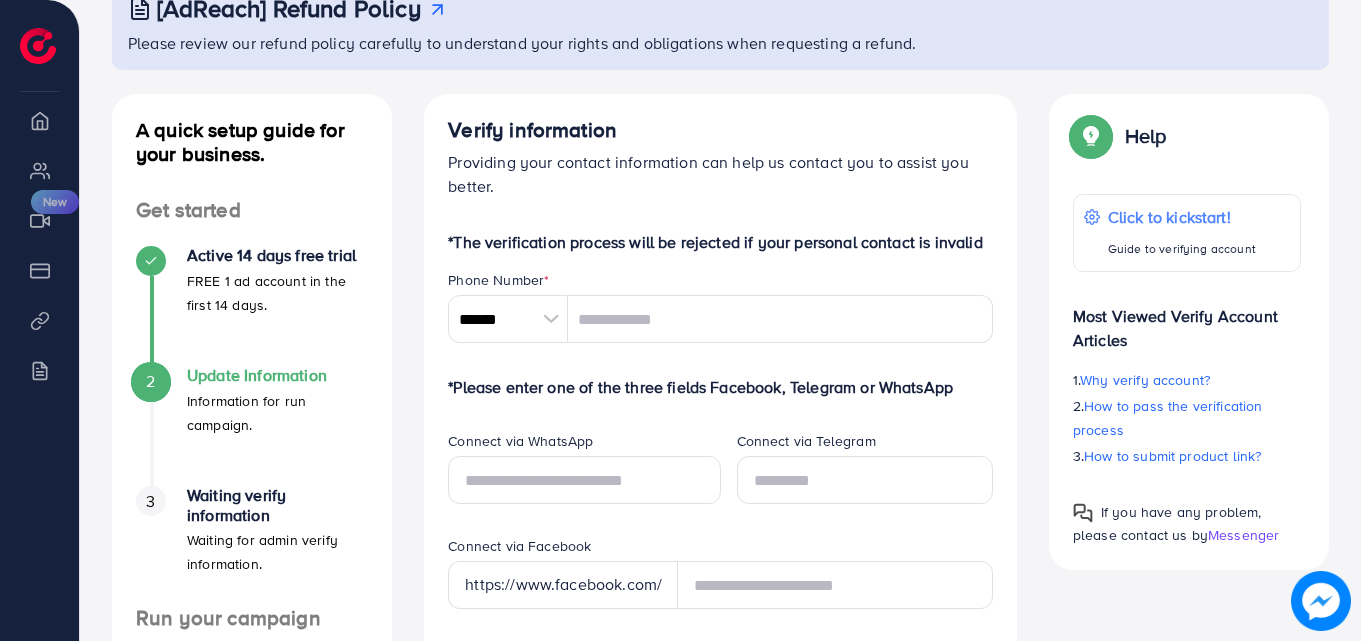 scroll, scrollTop: 0, scrollLeft: 0, axis: both 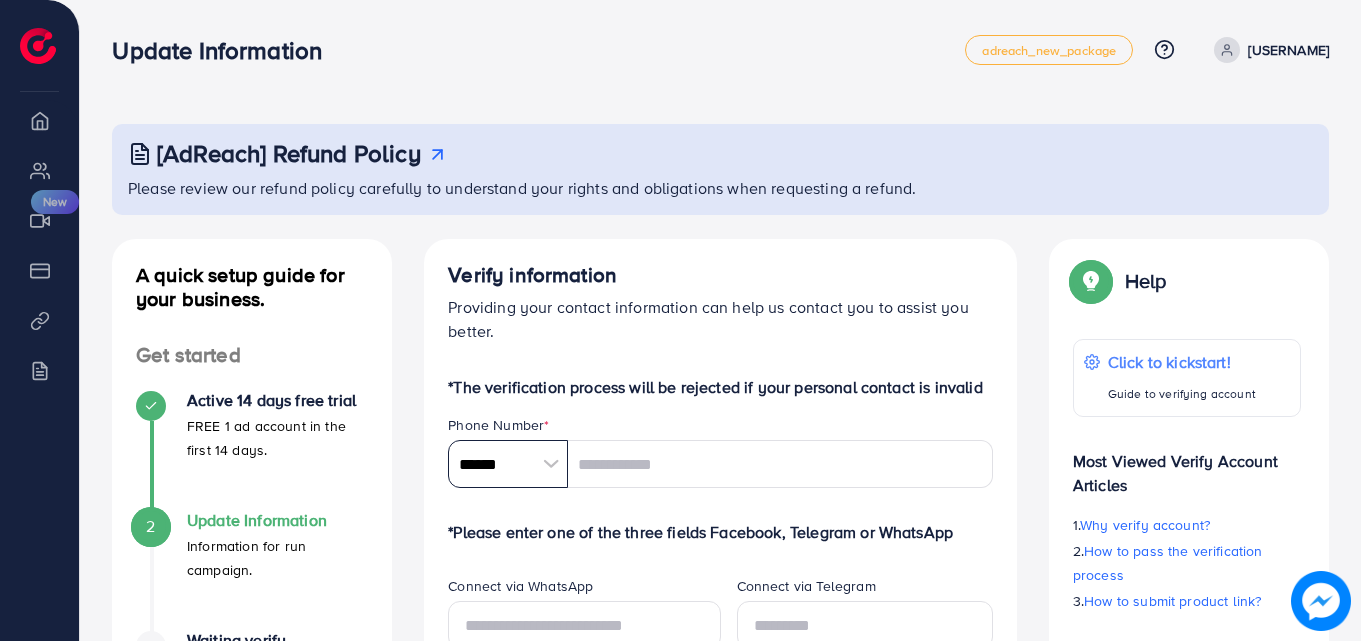 click on "******" at bounding box center [508, 464] 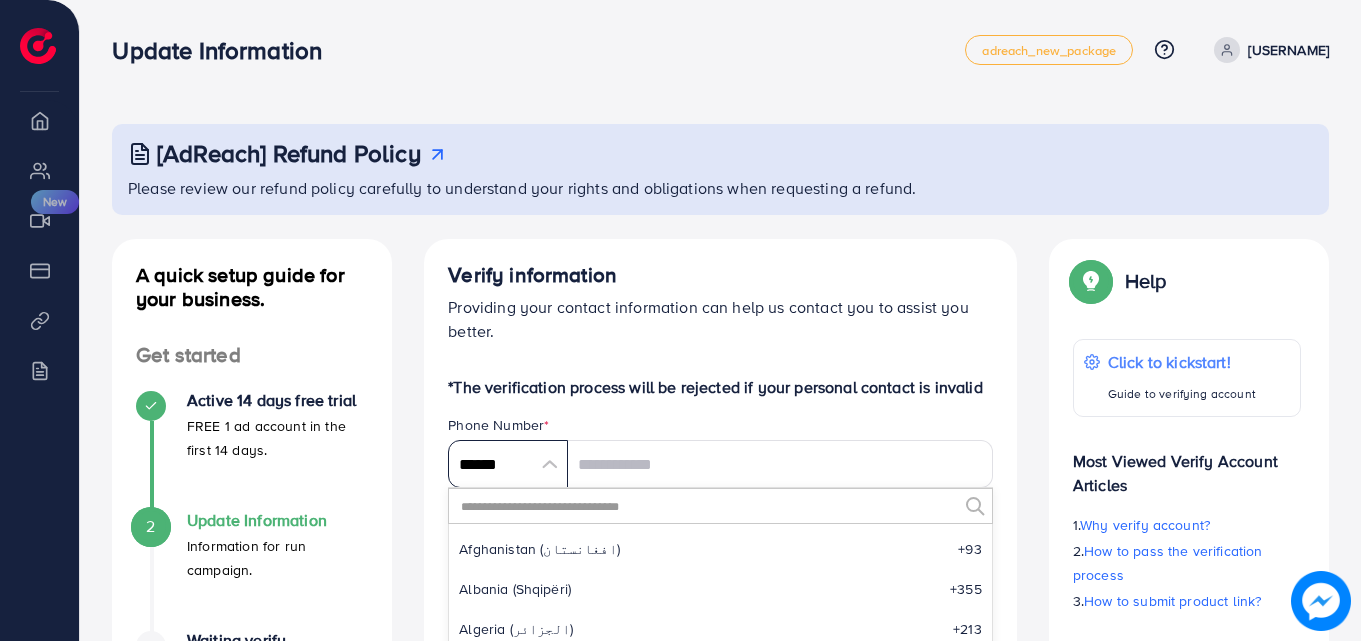 scroll, scrollTop: 9285, scrollLeft: 0, axis: vertical 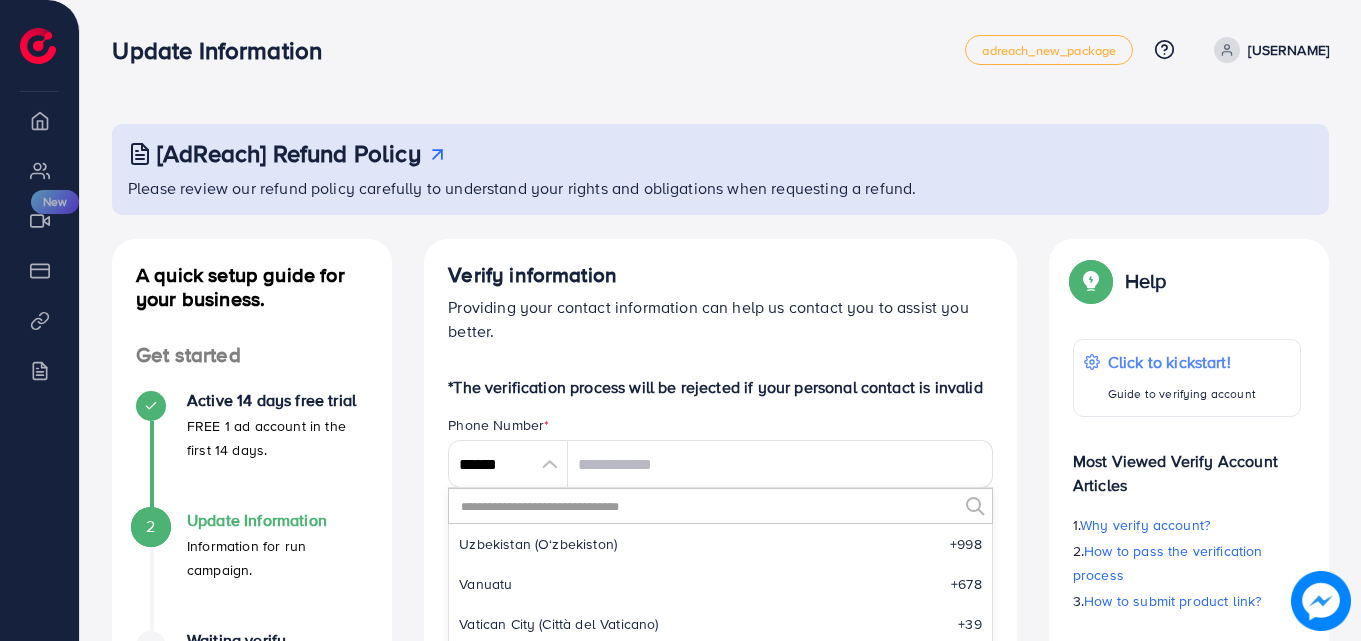click at bounding box center (708, 506) 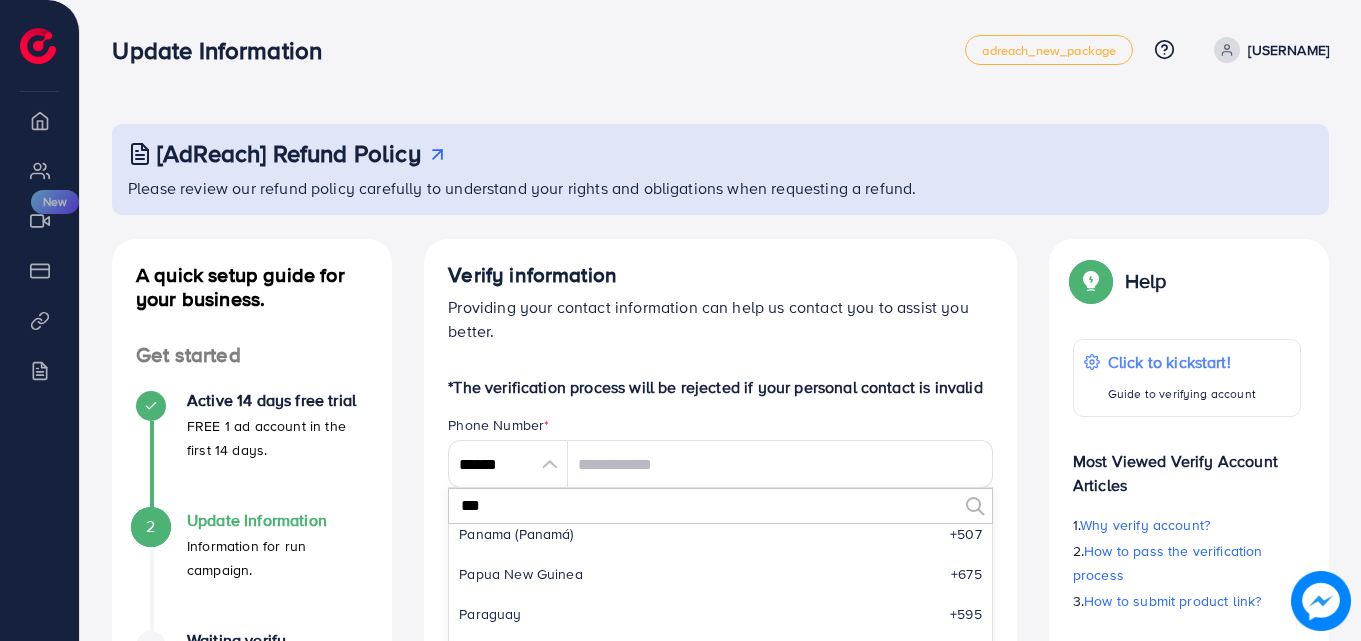 scroll, scrollTop: 0, scrollLeft: 0, axis: both 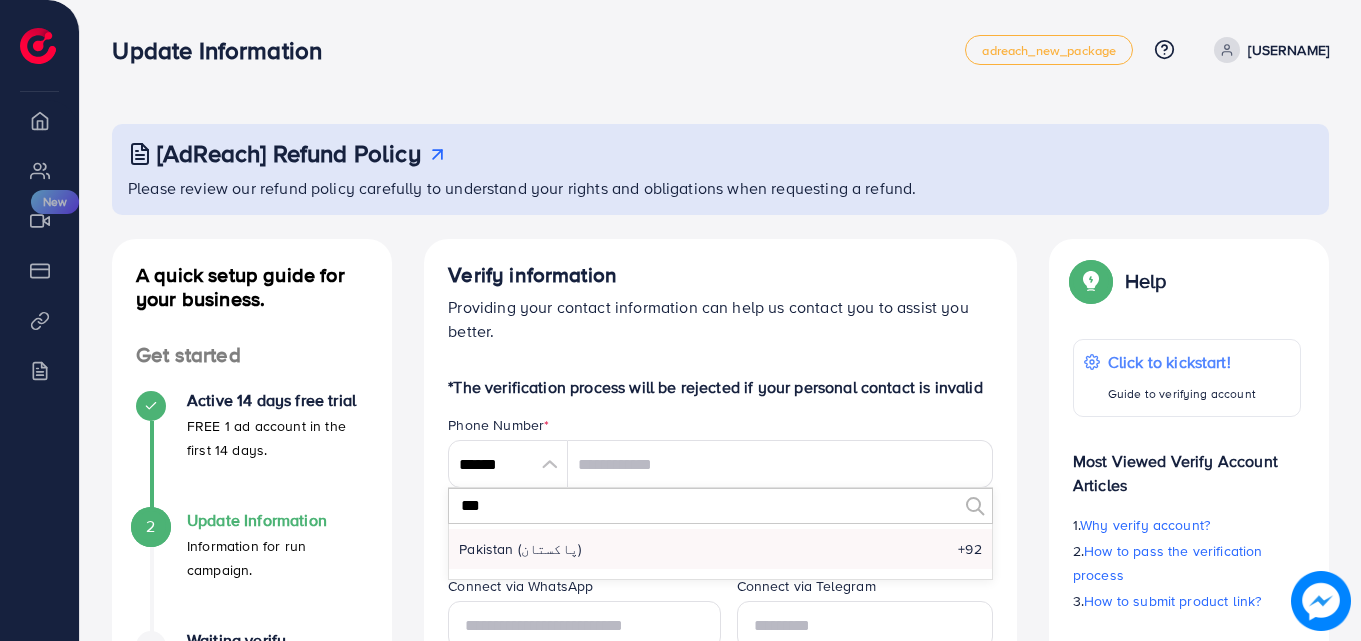type on "***" 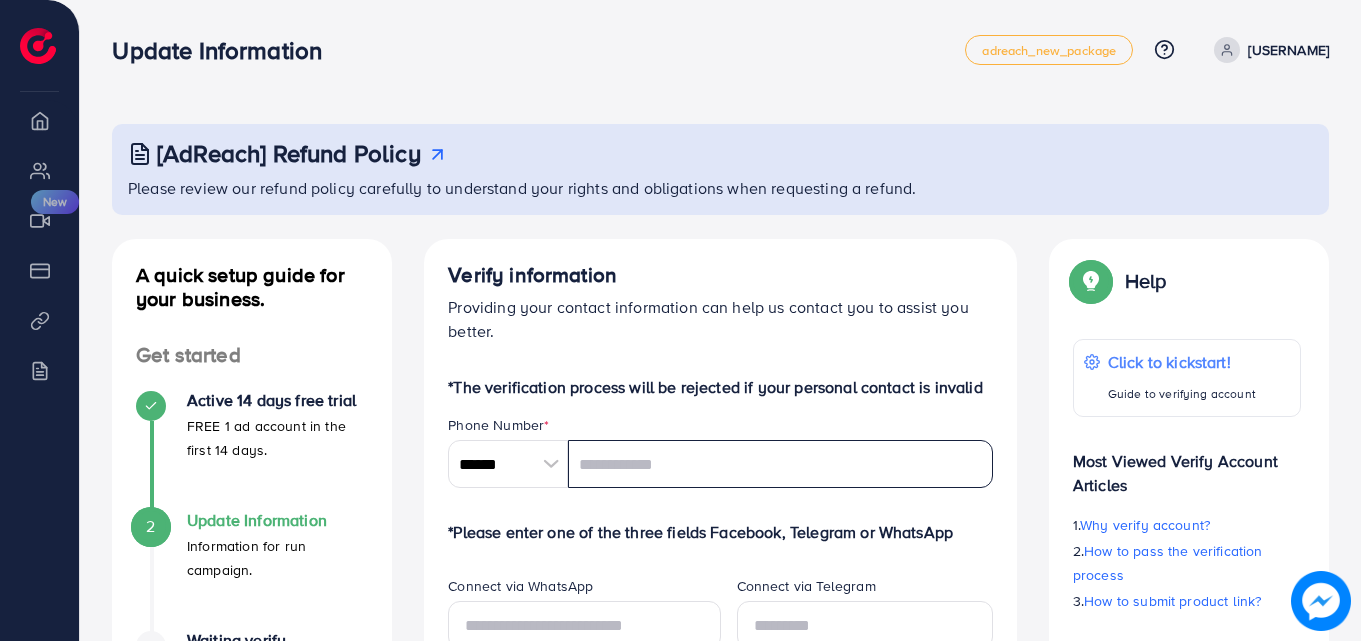 click at bounding box center (780, 464) 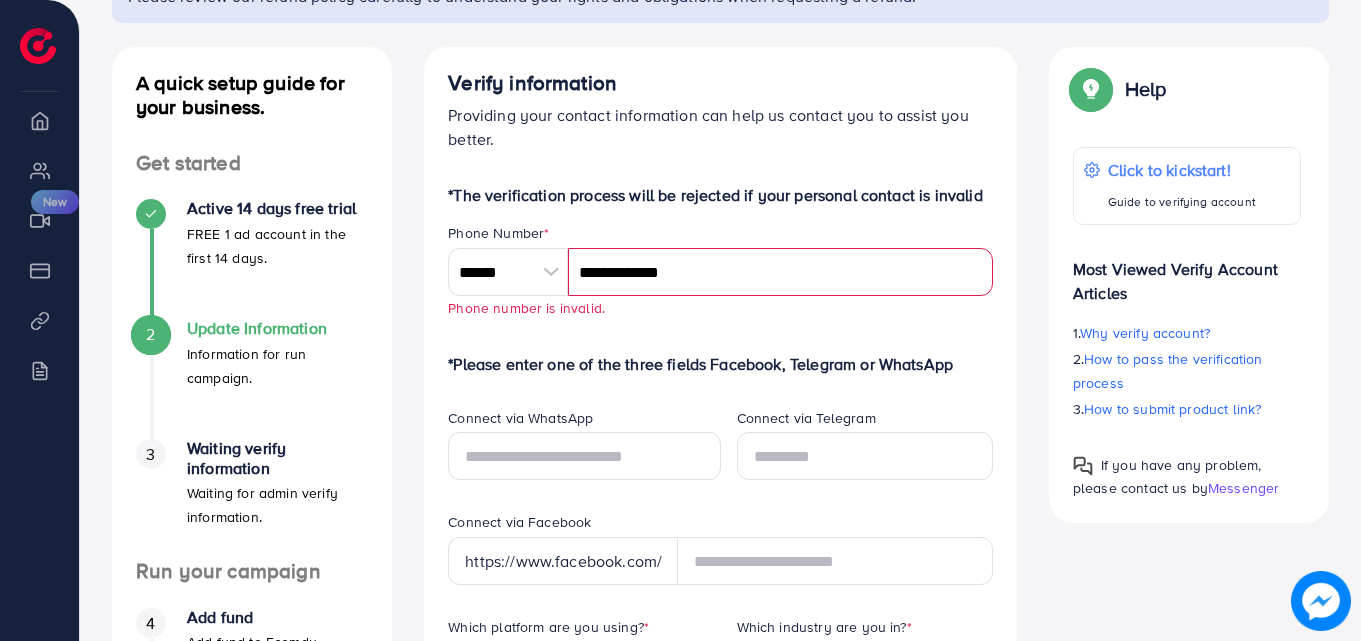 scroll, scrollTop: 200, scrollLeft: 0, axis: vertical 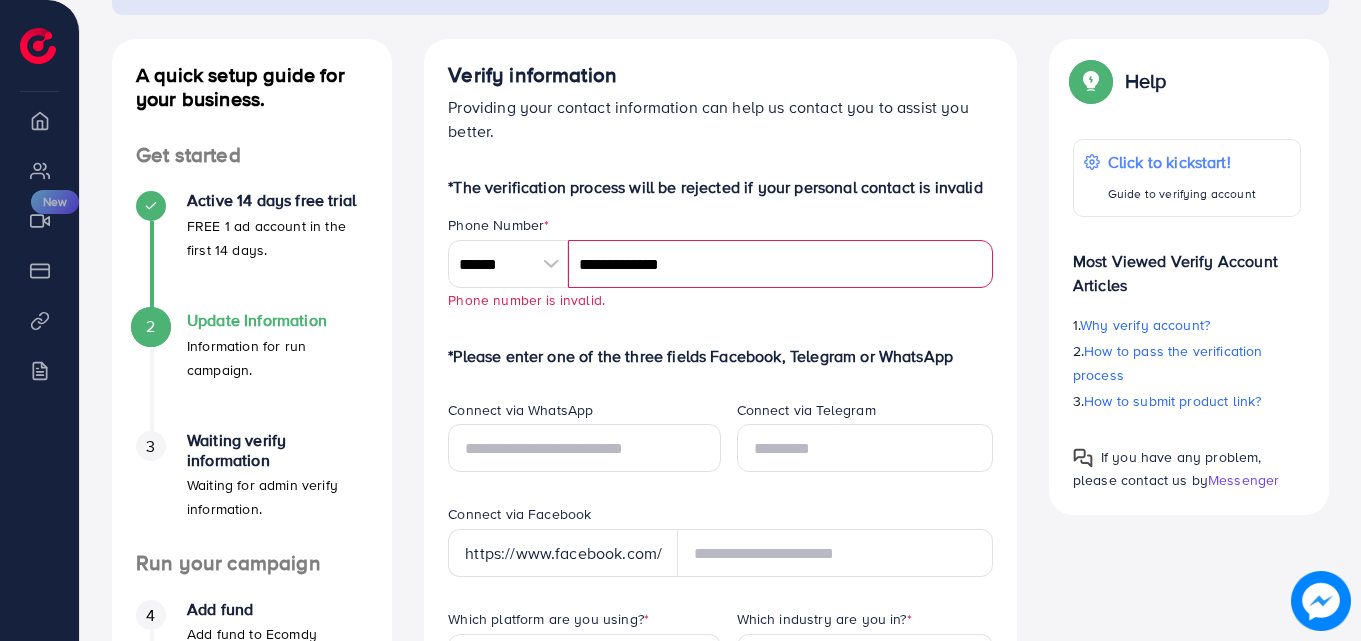 click on "**********" at bounding box center [780, 264] 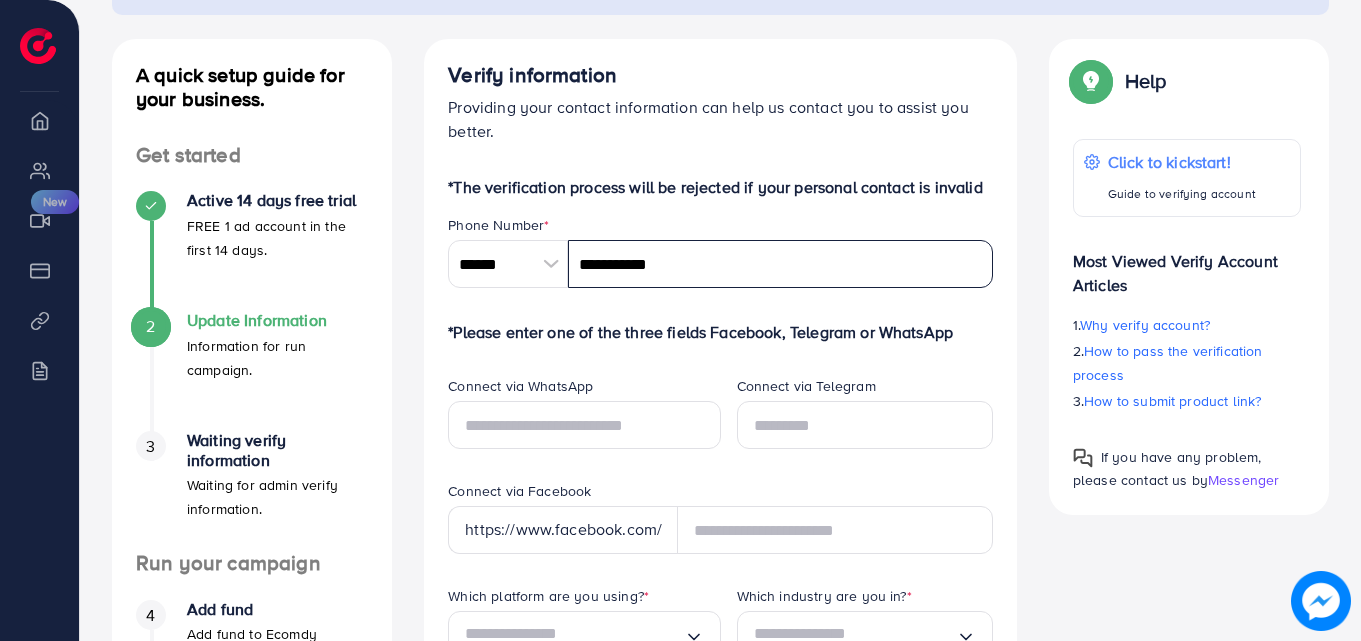 type on "**********" 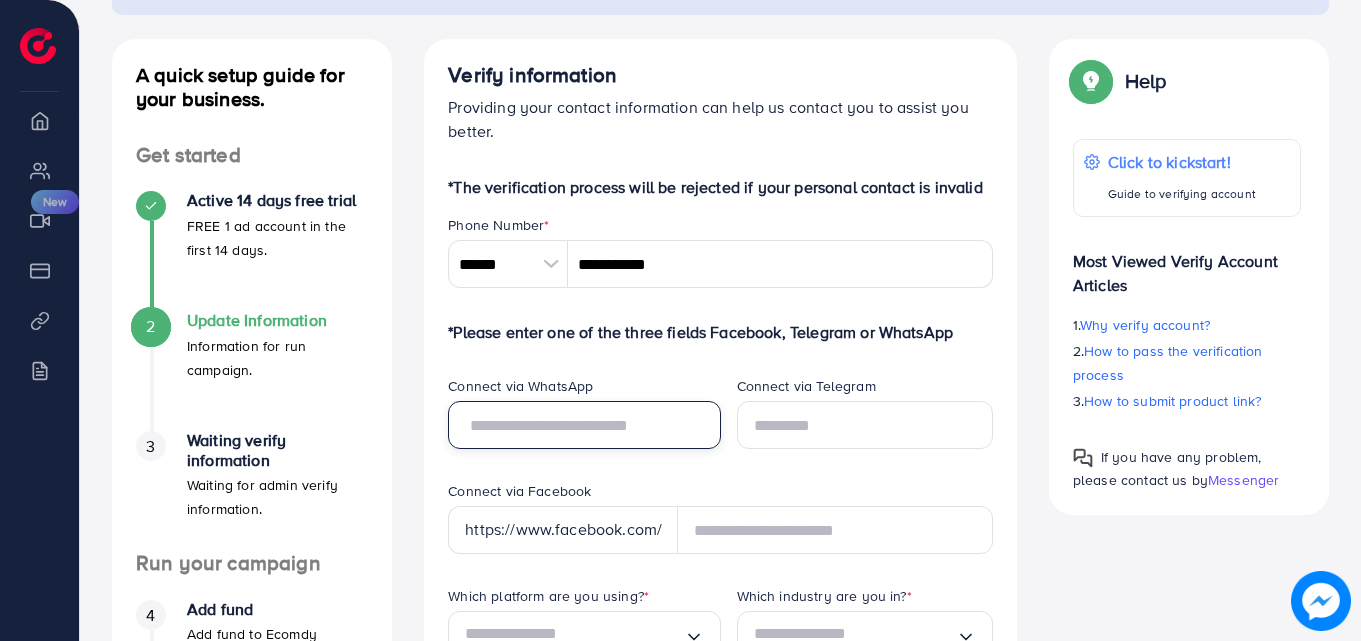 click at bounding box center (584, 425) 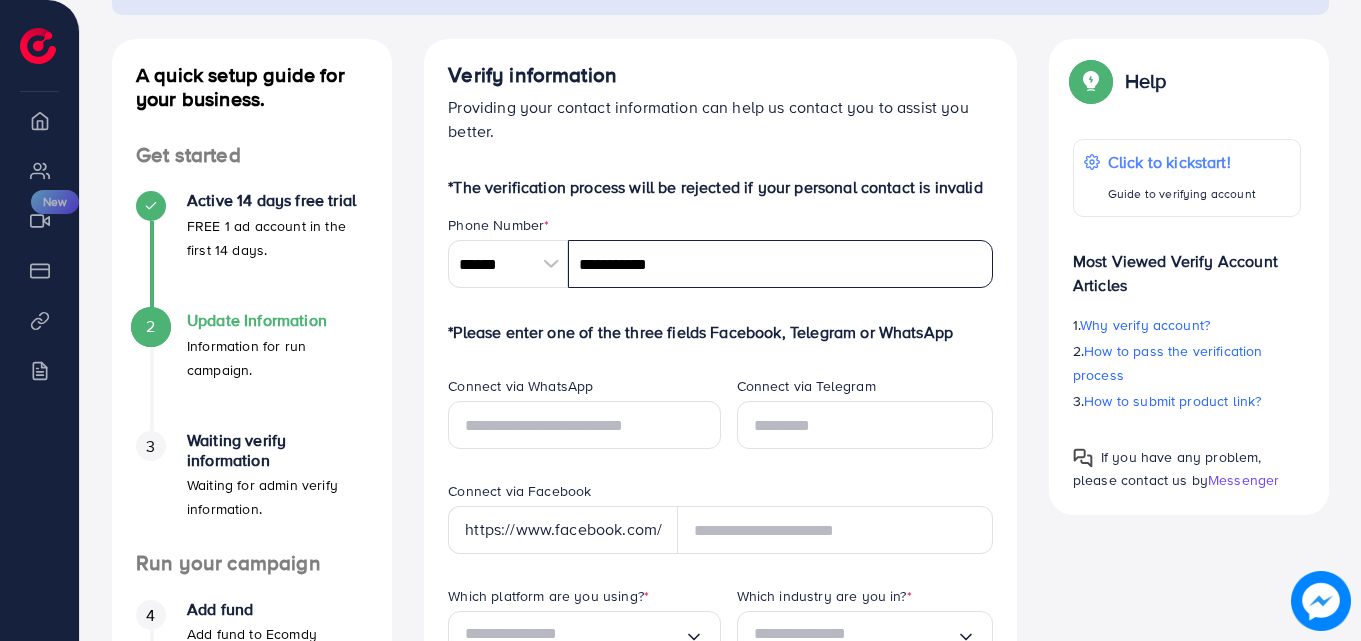 click on "**********" at bounding box center [780, 264] 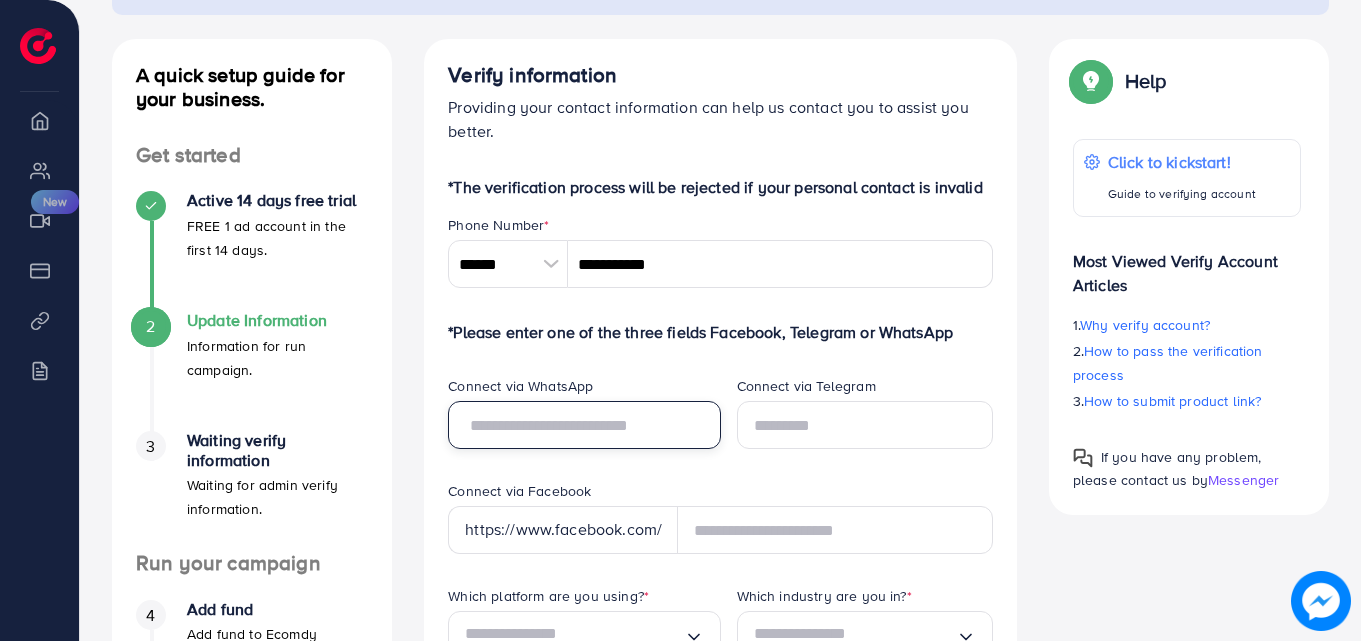 click at bounding box center [584, 425] 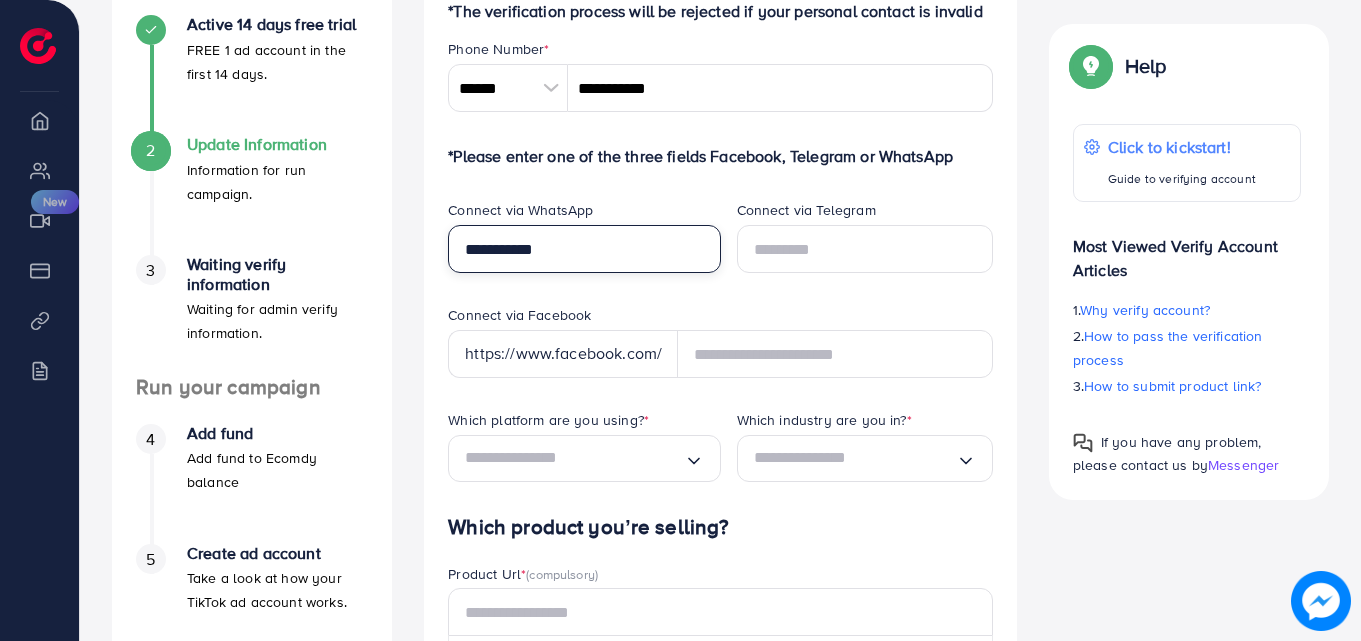 scroll, scrollTop: 400, scrollLeft: 0, axis: vertical 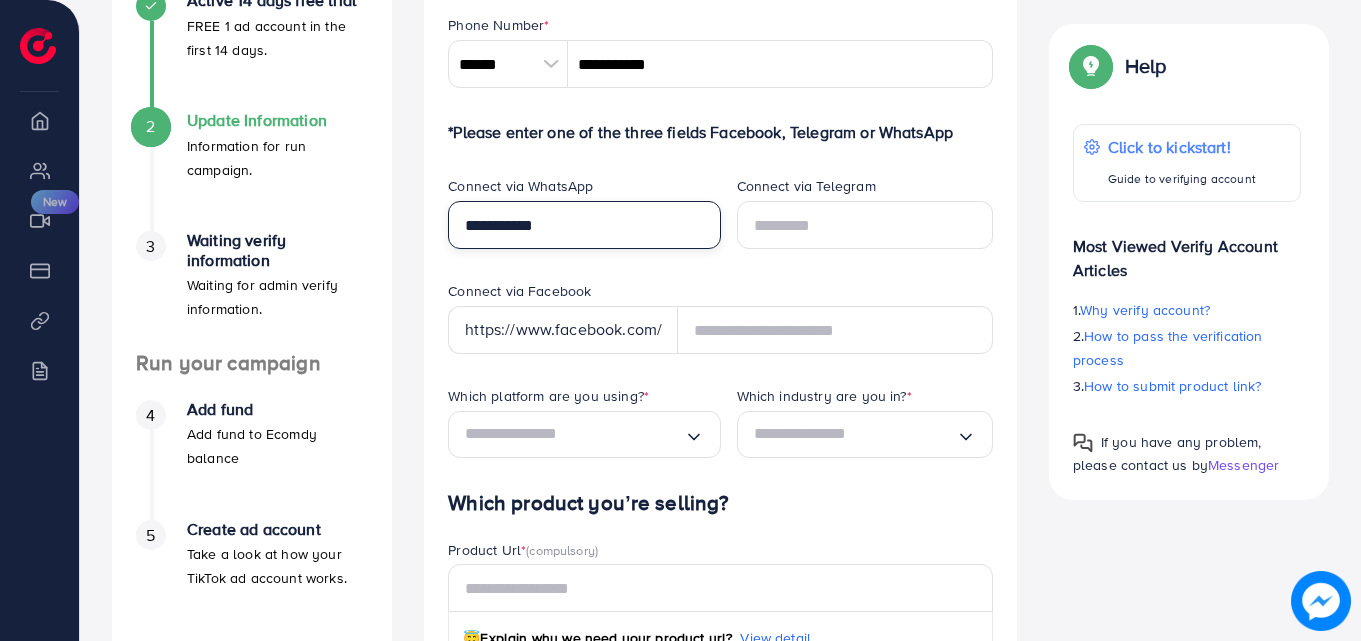 type on "**********" 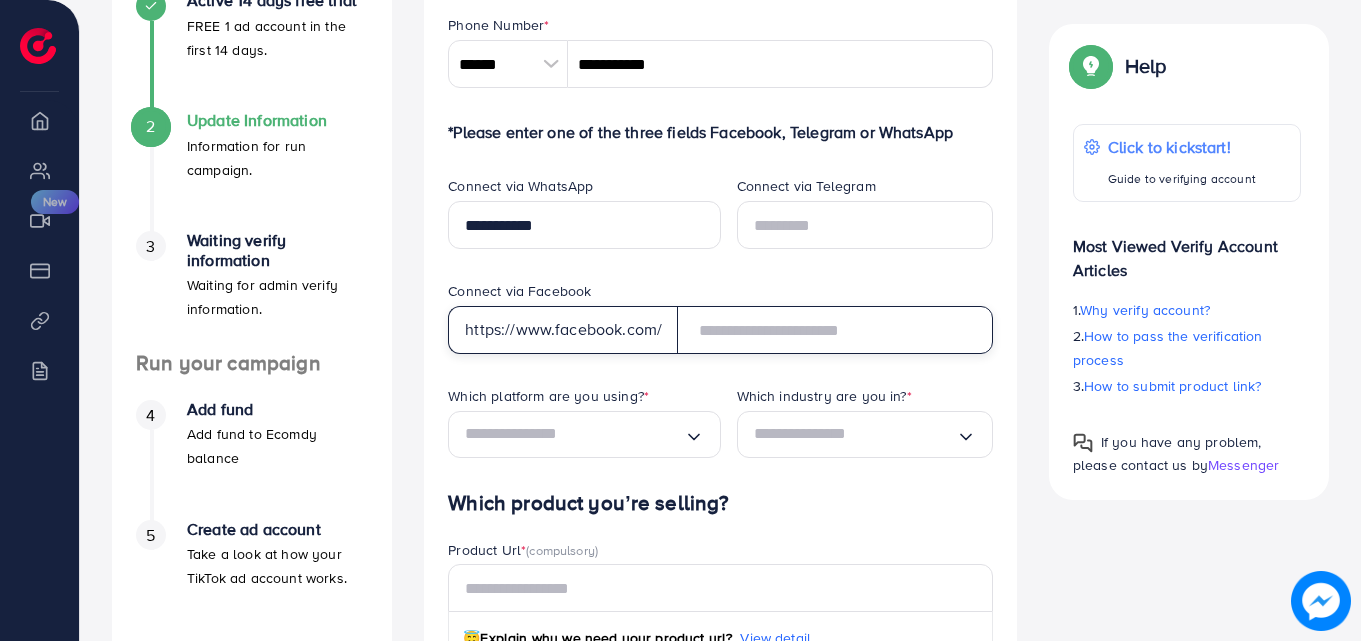 click at bounding box center [835, 330] 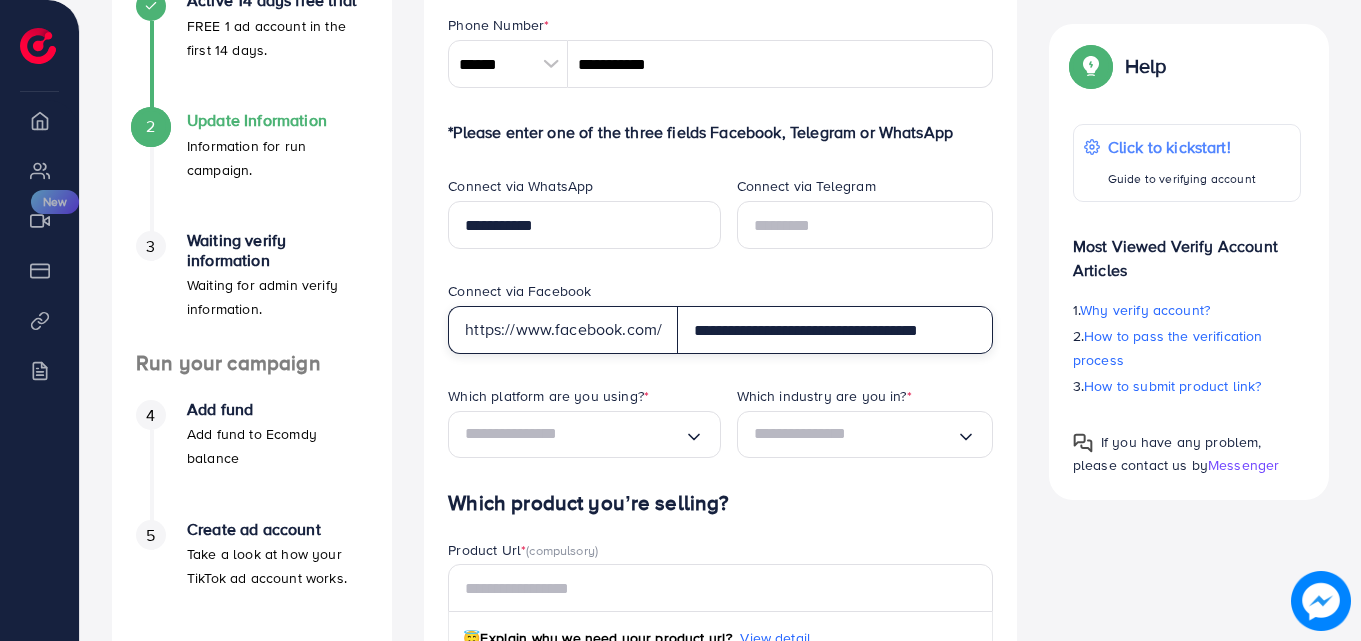 scroll, scrollTop: 0, scrollLeft: 9, axis: horizontal 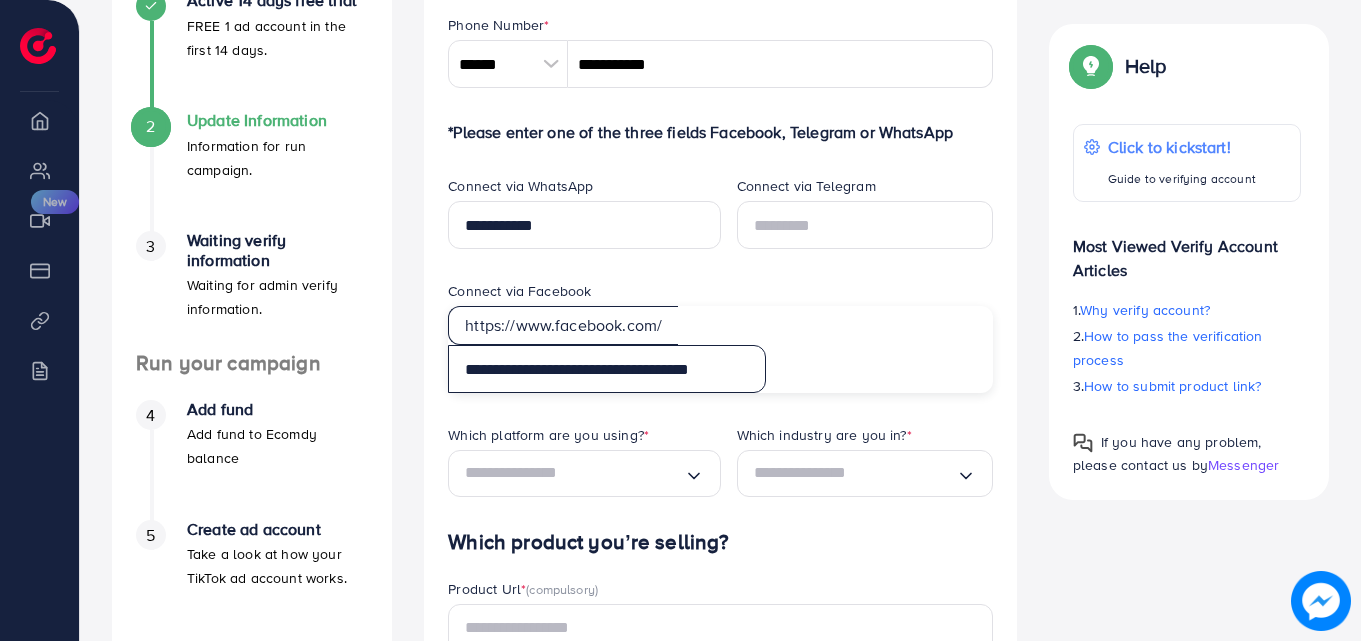 type on "**********" 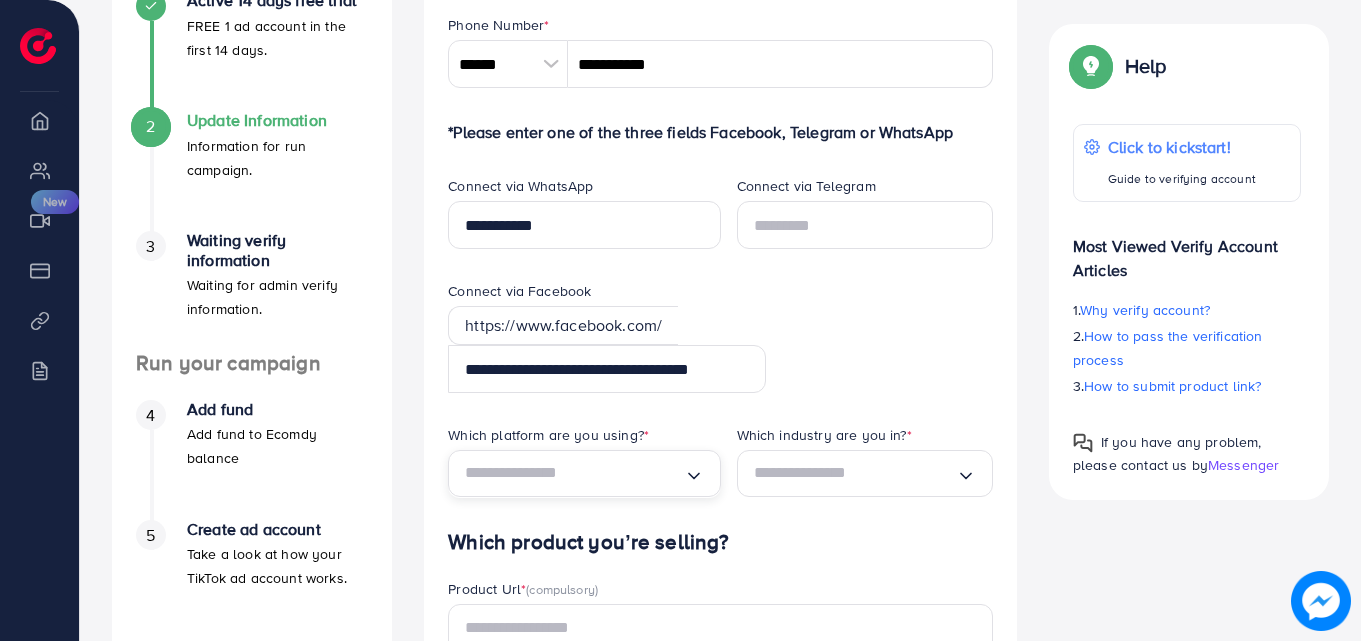 click at bounding box center (574, 473) 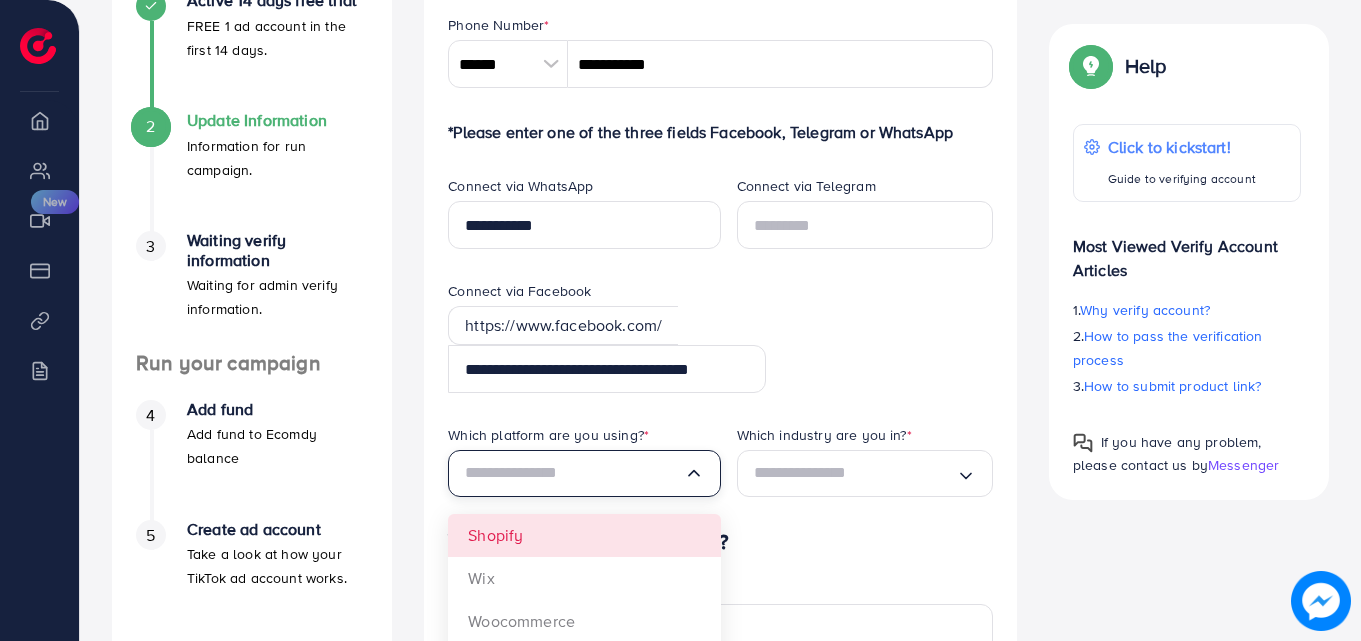 click on "**********" at bounding box center [720, 522] 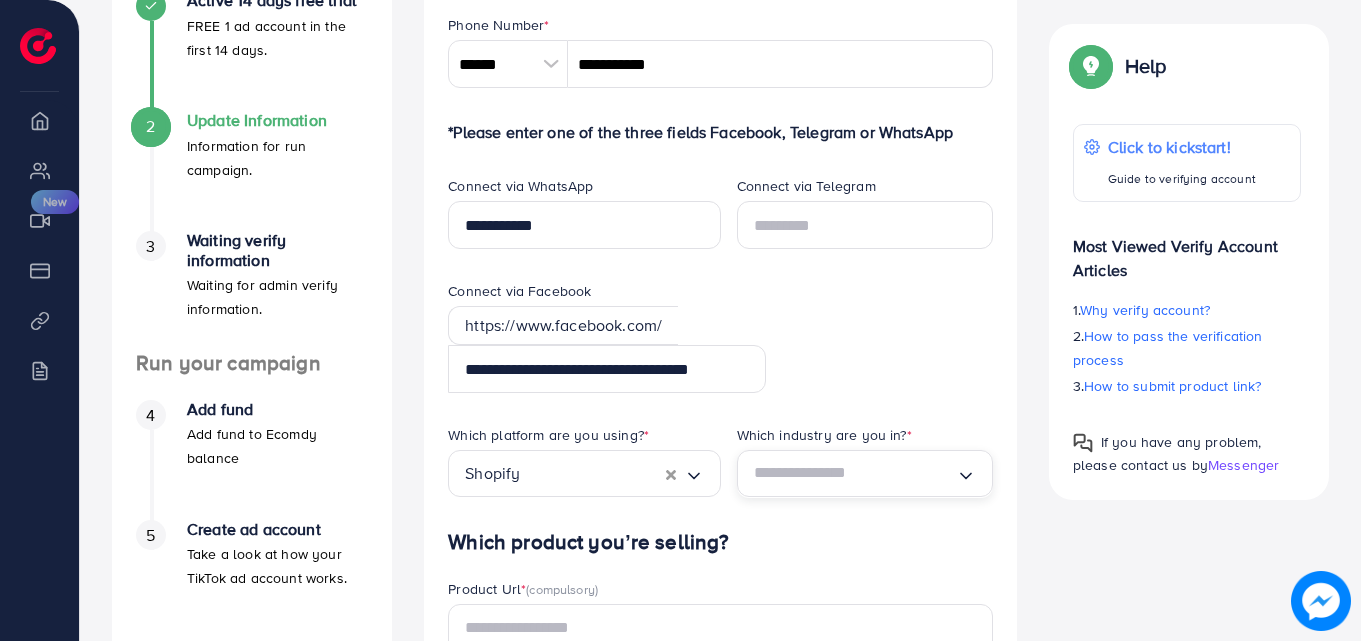 click at bounding box center (855, 473) 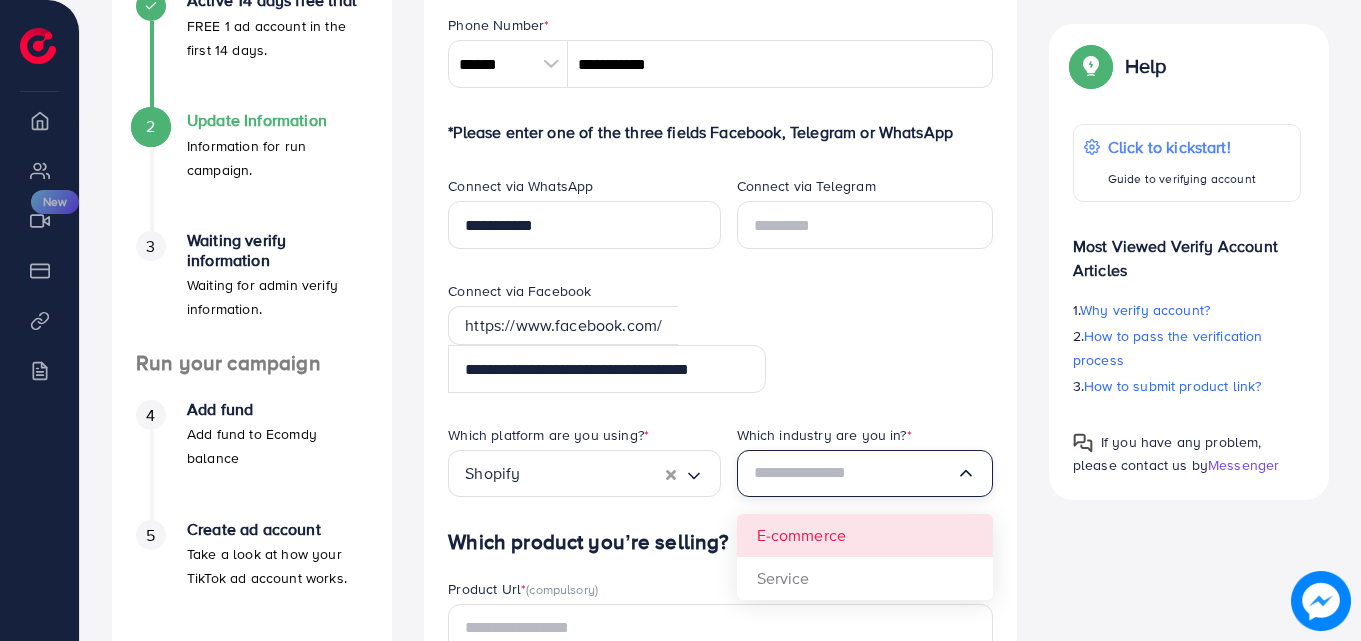 click on "Which platform are you using?  *
Shopify
Loading...      Which industry are you in?  *           Loading...
E-commerce
Service" at bounding box center [720, 477] 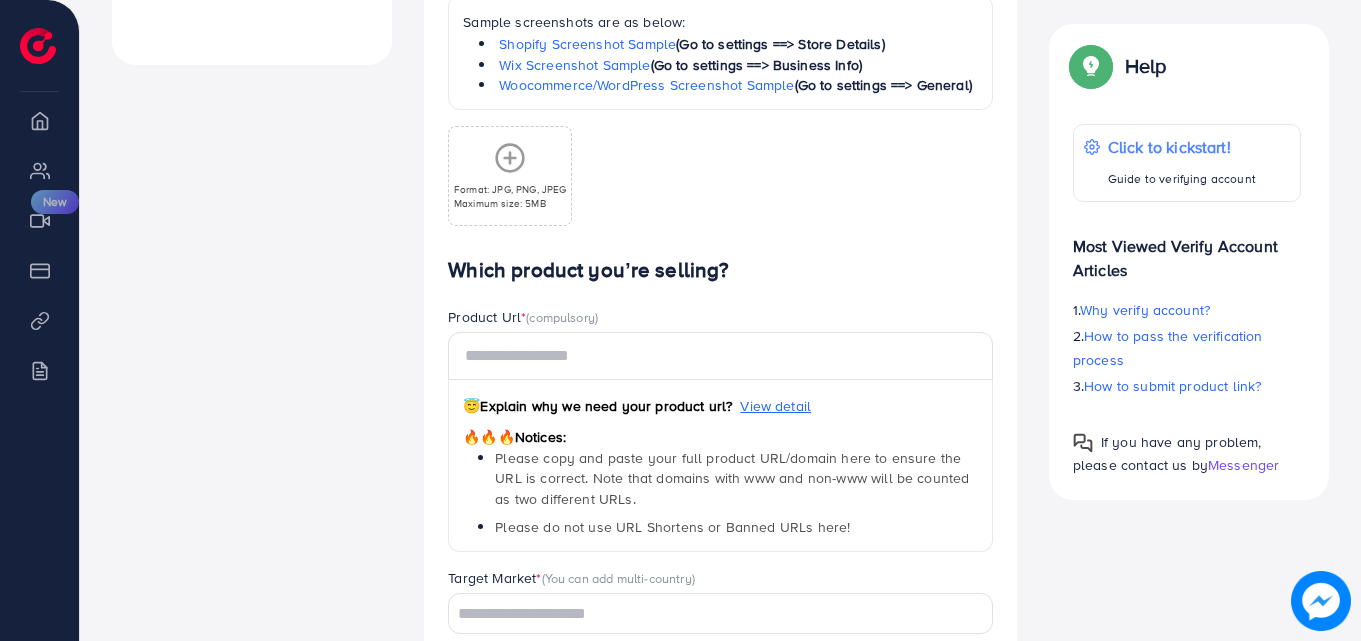 scroll, scrollTop: 1000, scrollLeft: 0, axis: vertical 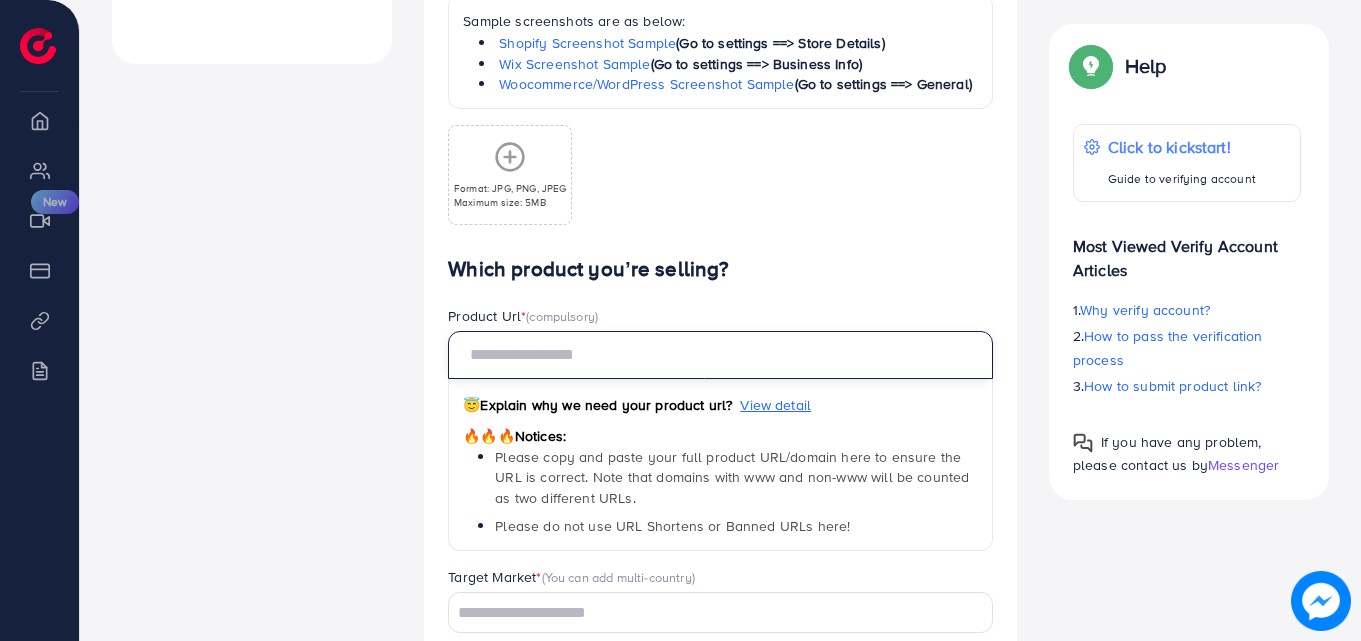 click at bounding box center (720, 355) 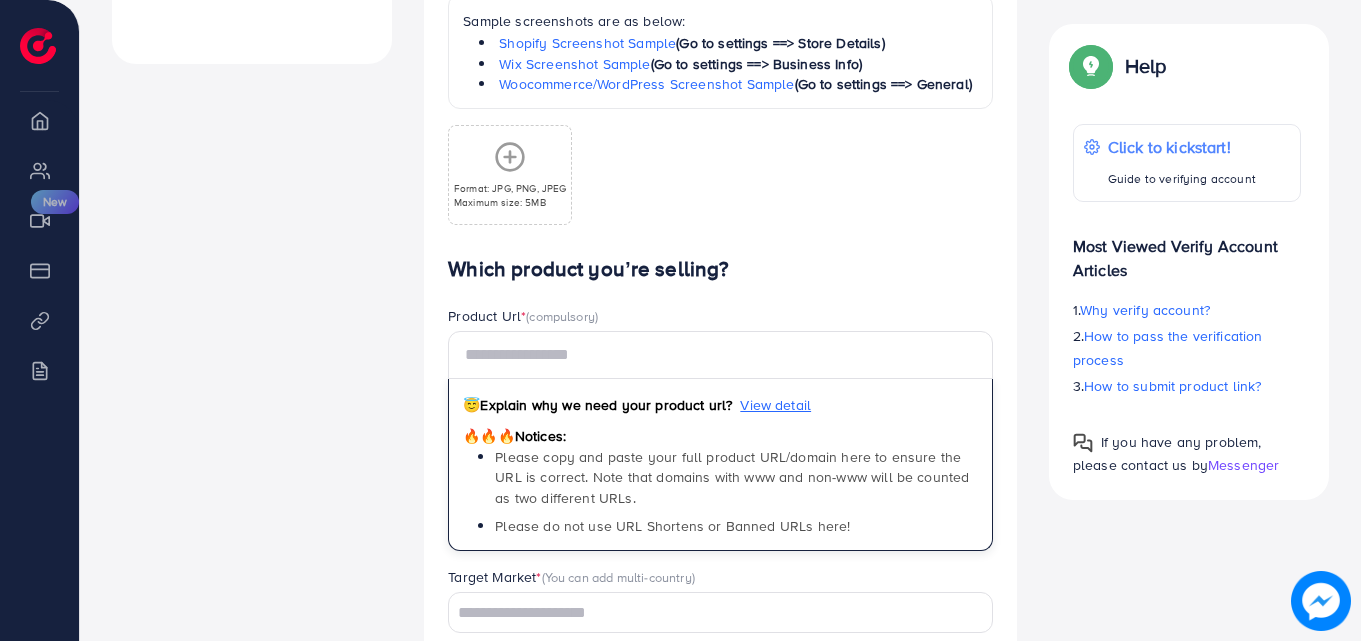 click at bounding box center [709, 613] 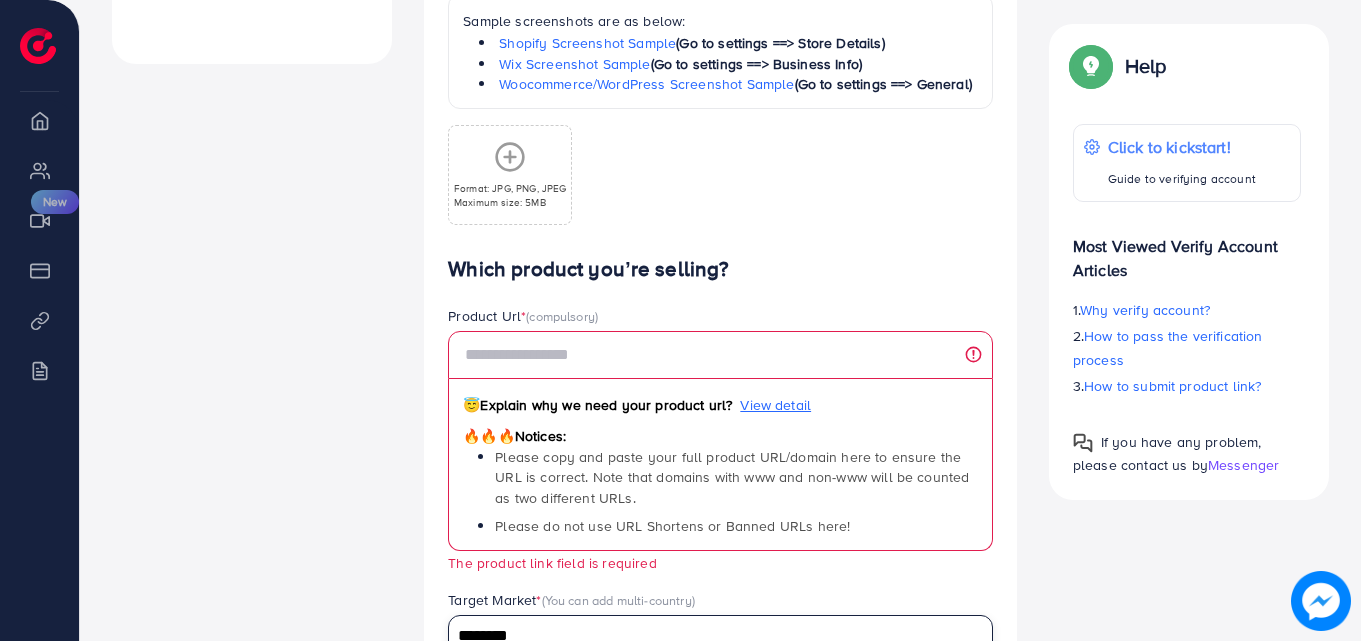 scroll, scrollTop: 1100, scrollLeft: 0, axis: vertical 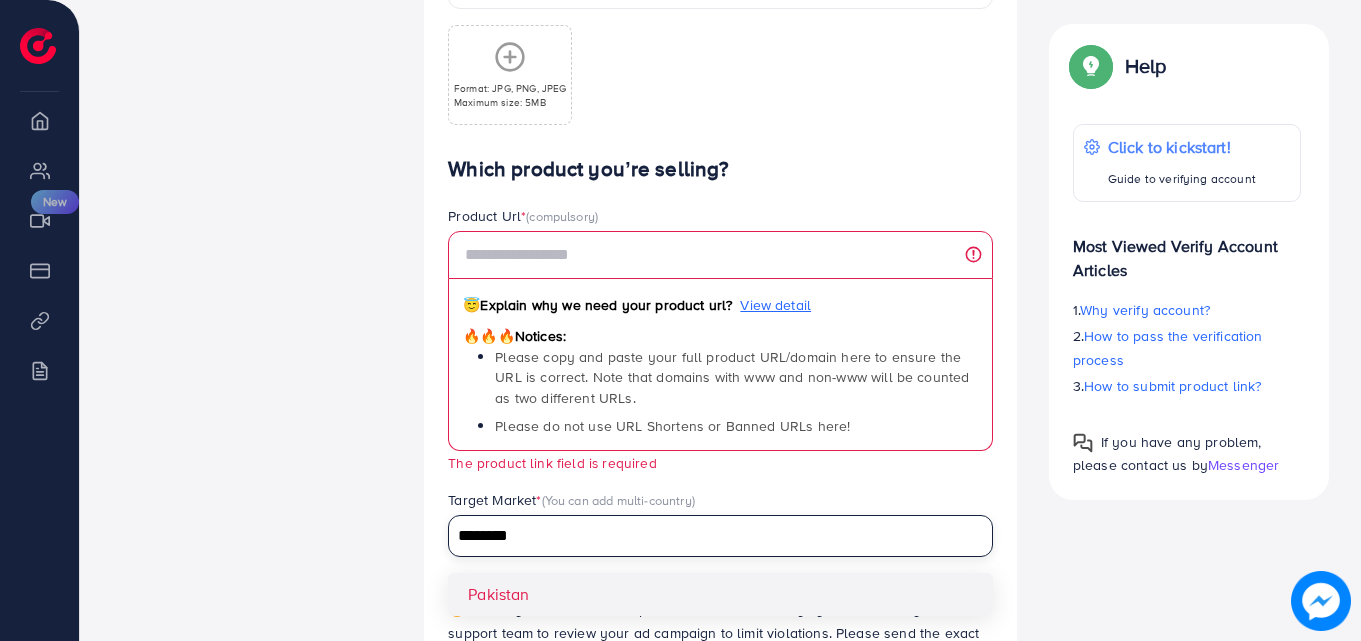 type on "********" 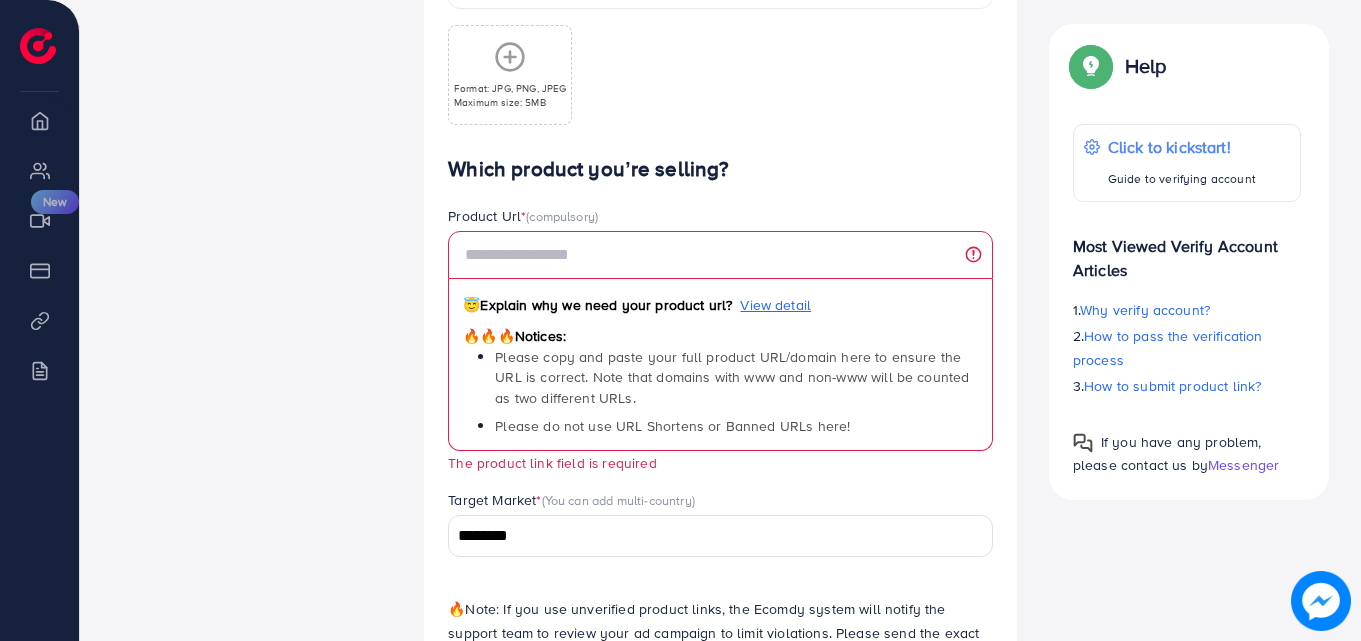 click on "********" at bounding box center [709, 536] 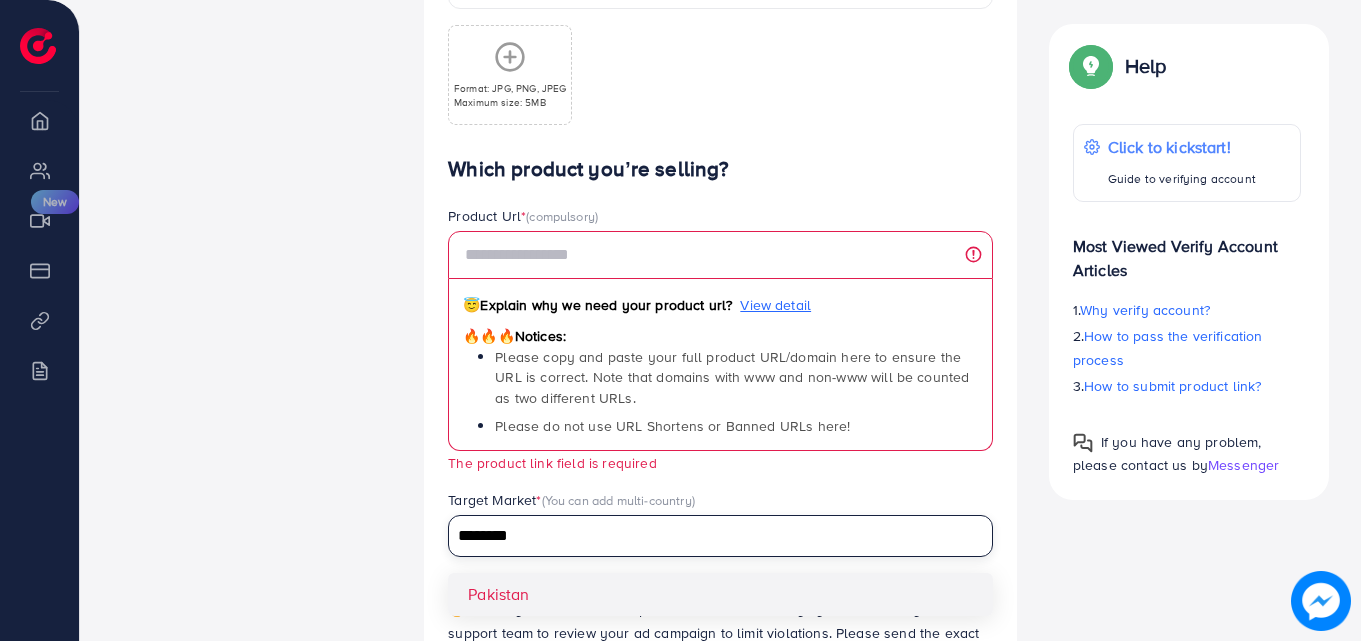 type 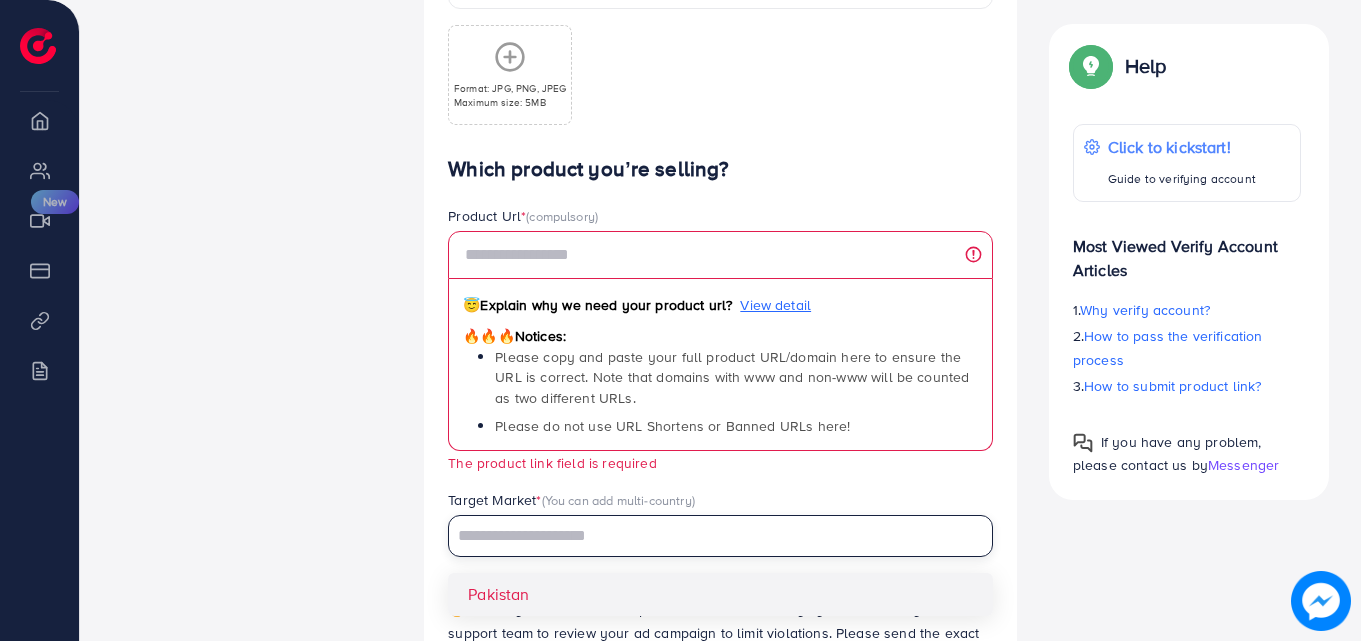 click on "Which product you’re selling?   Product Url  *  (compulsory)  😇  Explain why we need your product url?  View detail  🔥🔥🔥  Notices: Please copy and paste your full product URL/domain here to ensure the URL is correct. Note that domains with www and non-www will be counted as two different URLs. Please do not use URL Shortens or Banned URLs here! The product link field is required  Target Market  *  (You can add multi-country)            Loading...
[COUNTRY]
🔥  Note: If you use unverified product links, the Ecomdy system will notify the support team to review your ad campaign to limit violations. Please send the exact product links you want to promote. Thank you!" at bounding box center (720, 421) 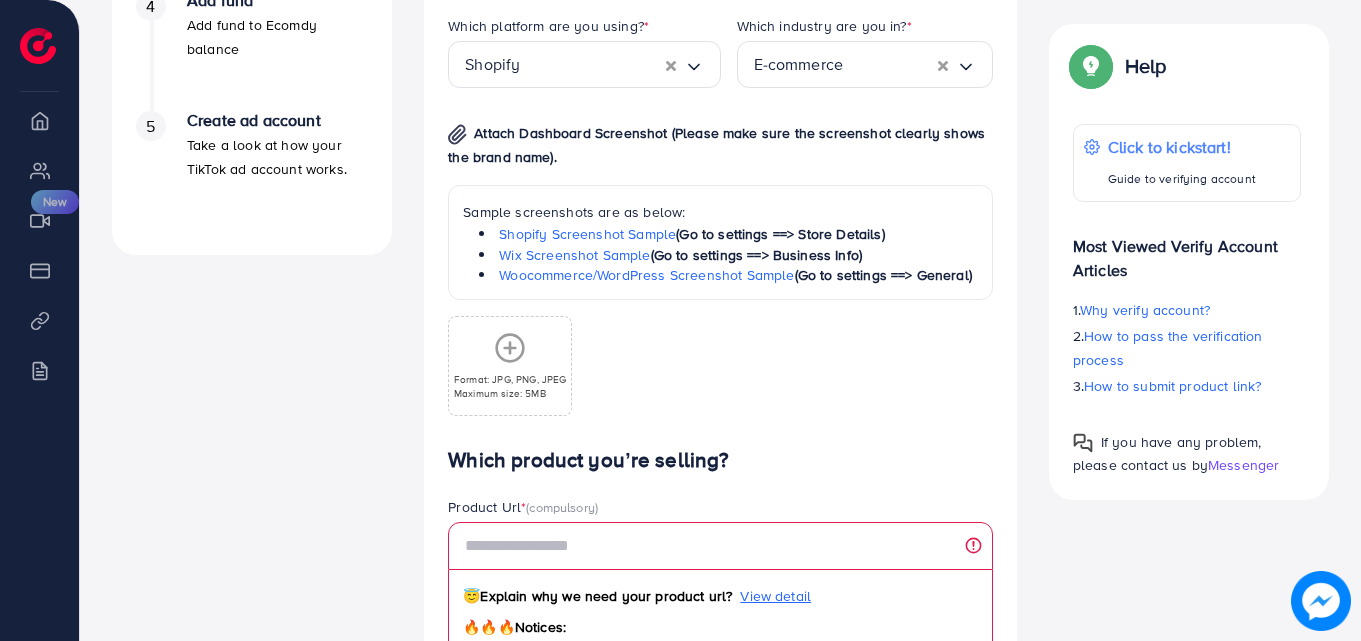 scroll, scrollTop: 800, scrollLeft: 0, axis: vertical 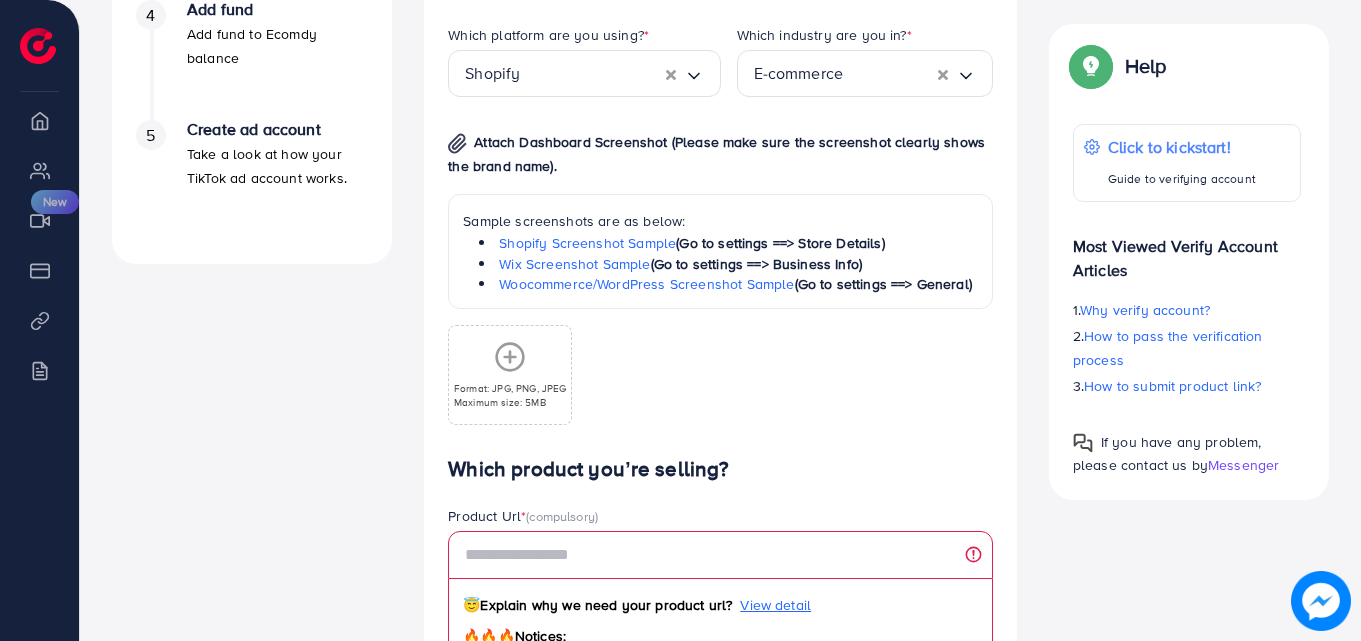 click on "Format: JPG, PNG, JPEG   Maximum size: 5MB" at bounding box center (510, 375) 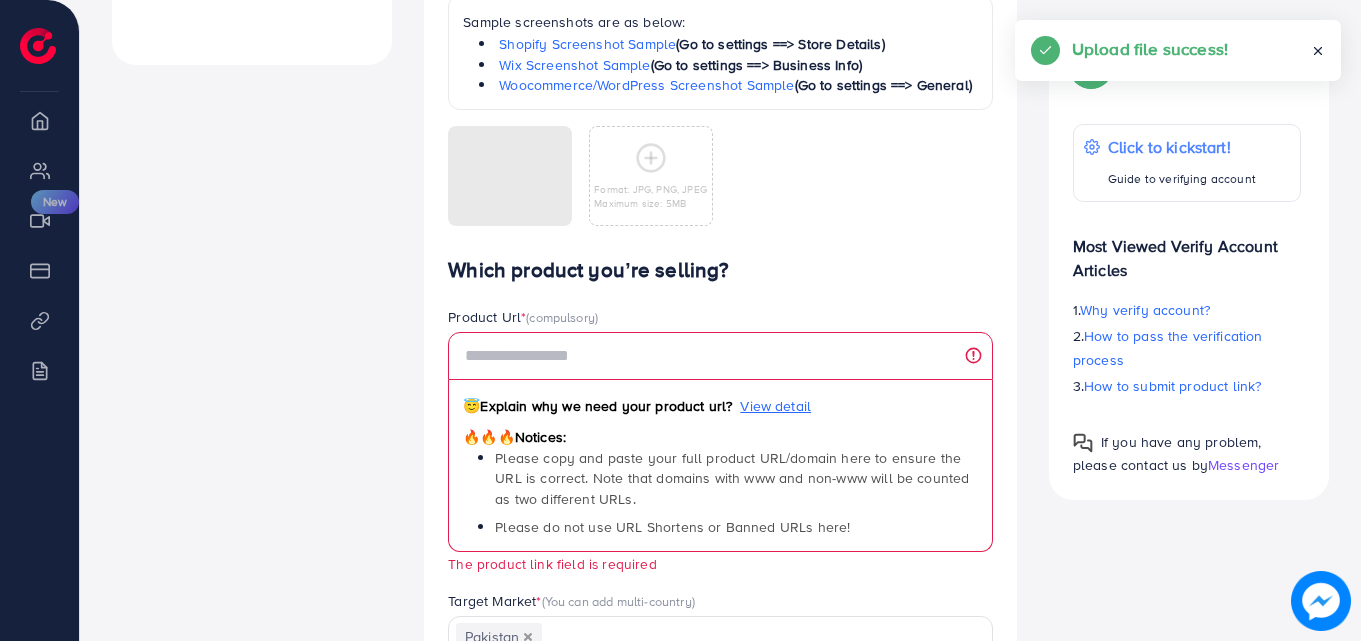 scroll, scrollTop: 1000, scrollLeft: 0, axis: vertical 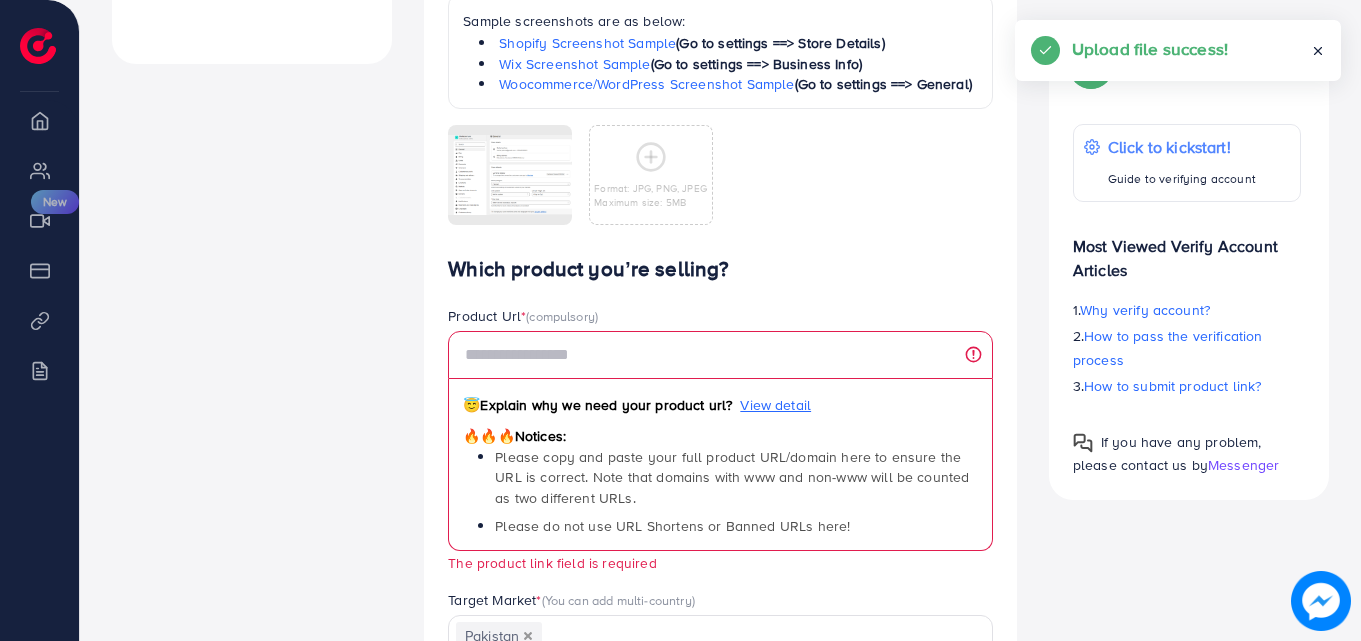 click on "Which product you’re selling?   Product Url  *  (compulsory)  😇  Explain why we need your product url?  View detail  🔥🔥🔥  Notices: Please copy and paste your full product URL/domain here to ensure the URL is correct. Note that domains with www and non-www will be counted as two different URLs. Please do not use URL Shortens or Banned URLs here! The product link field is required  Target Market  *  (You can add multi-country)
[COUNTRY]
Loading...     🔥  Note: If you use unverified product links, the Ecomdy system will notify the support team to review your ad campaign to limit violations. Please send the exact product links you want to promote. Thank you!" at bounding box center [720, 521] 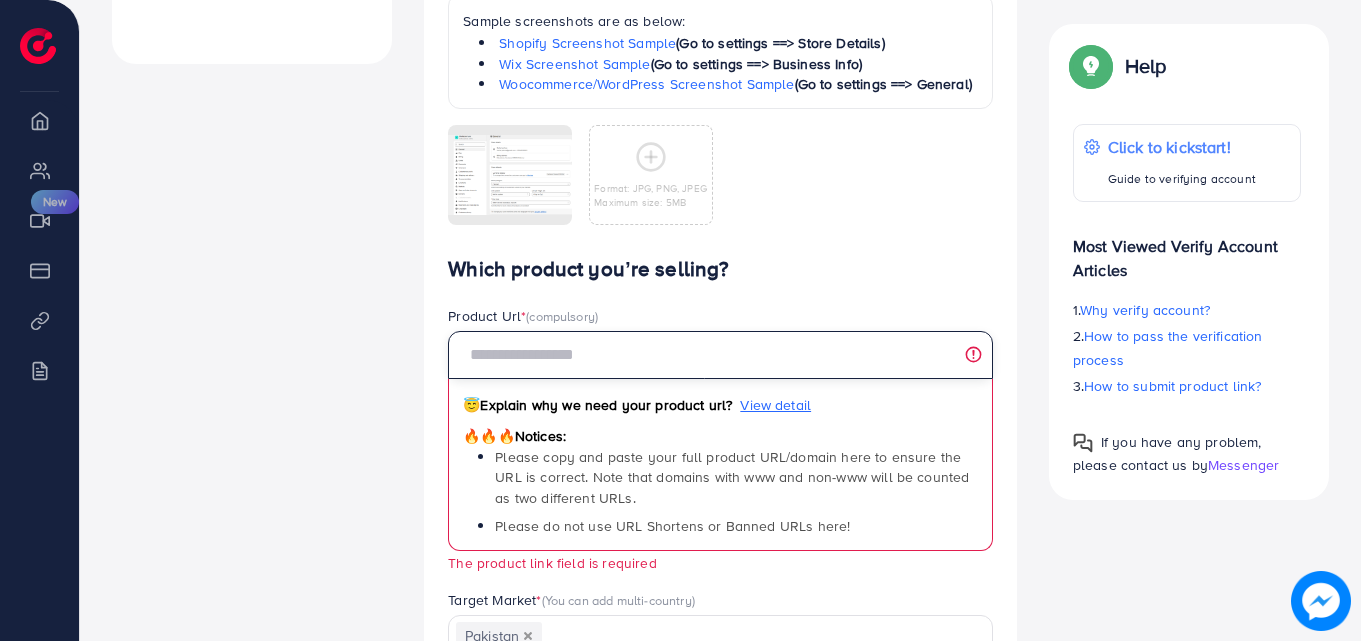 click at bounding box center (720, 355) 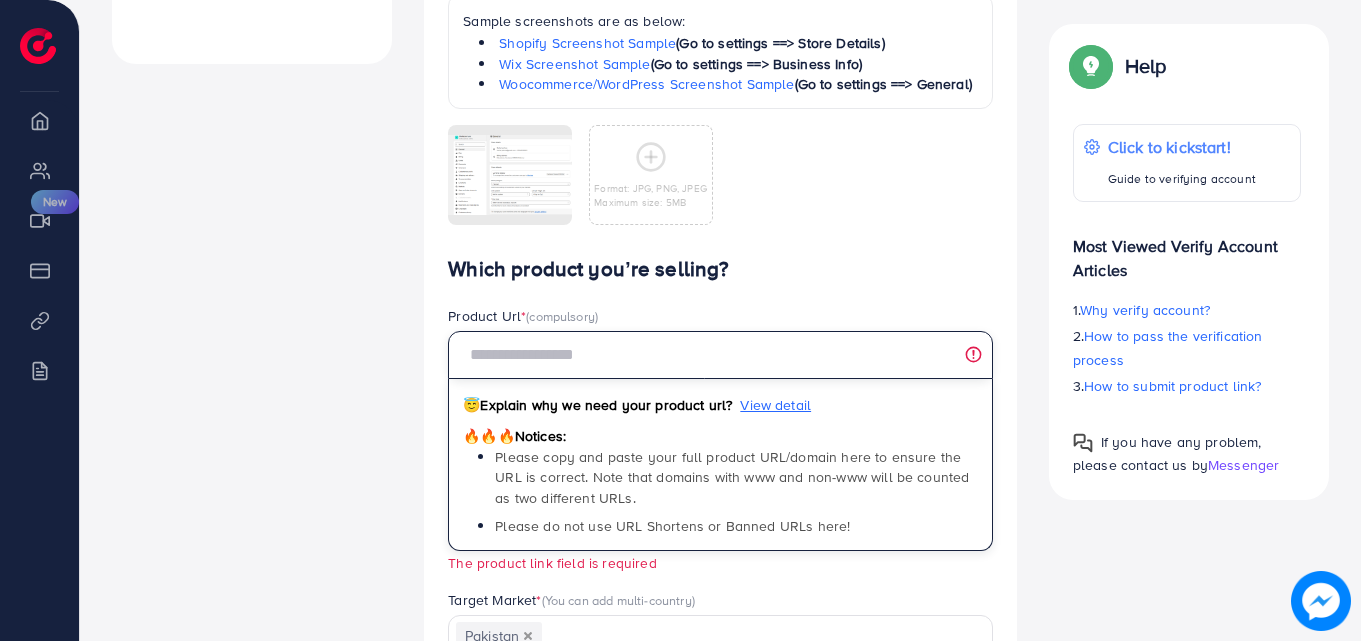 paste on "**********" 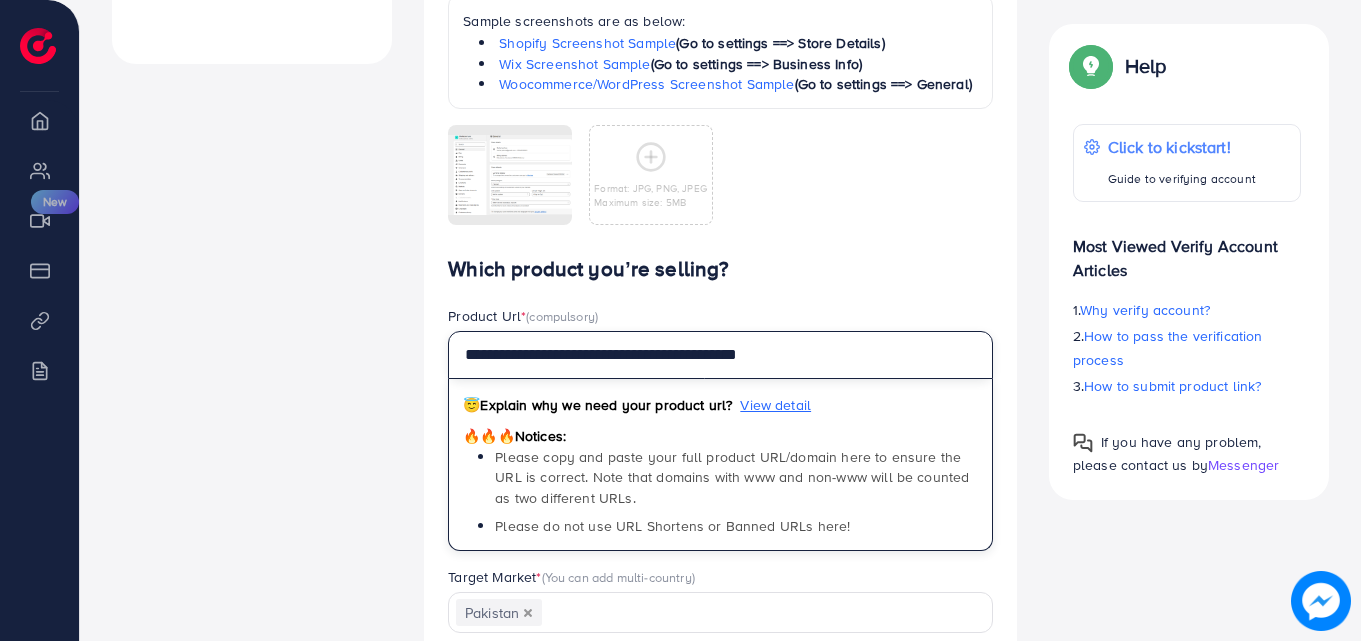 type on "**********" 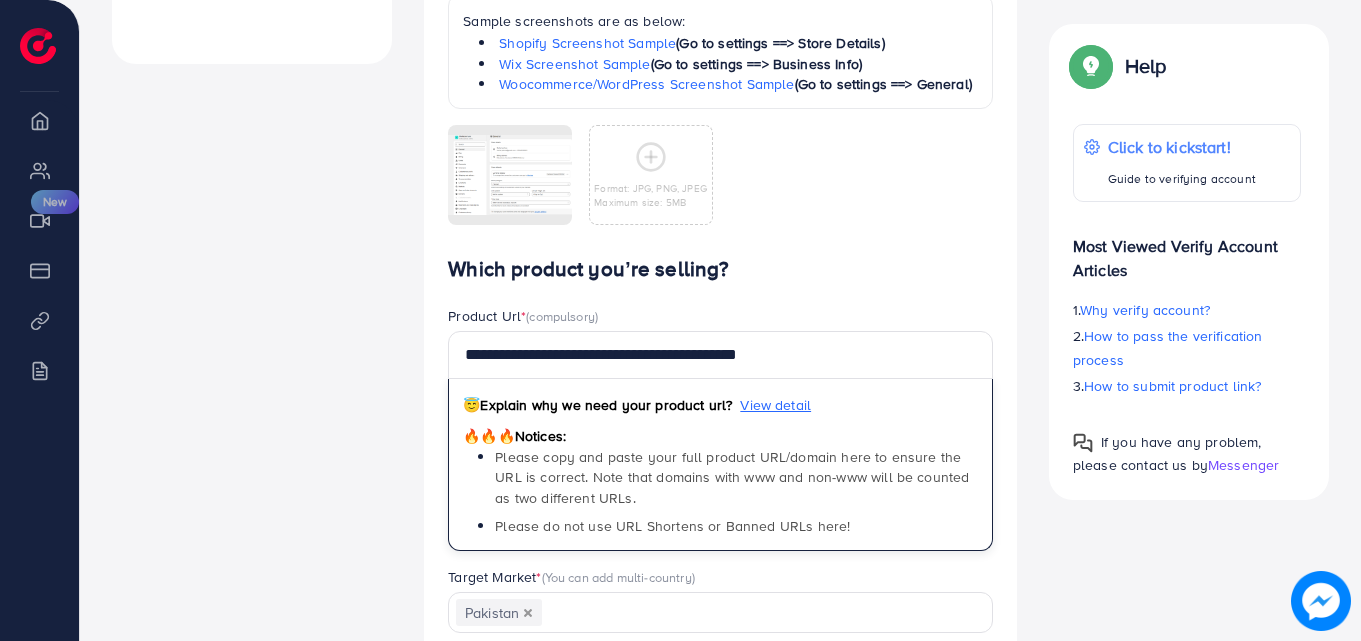 click on "Which product you’re selling?" at bounding box center [720, 269] 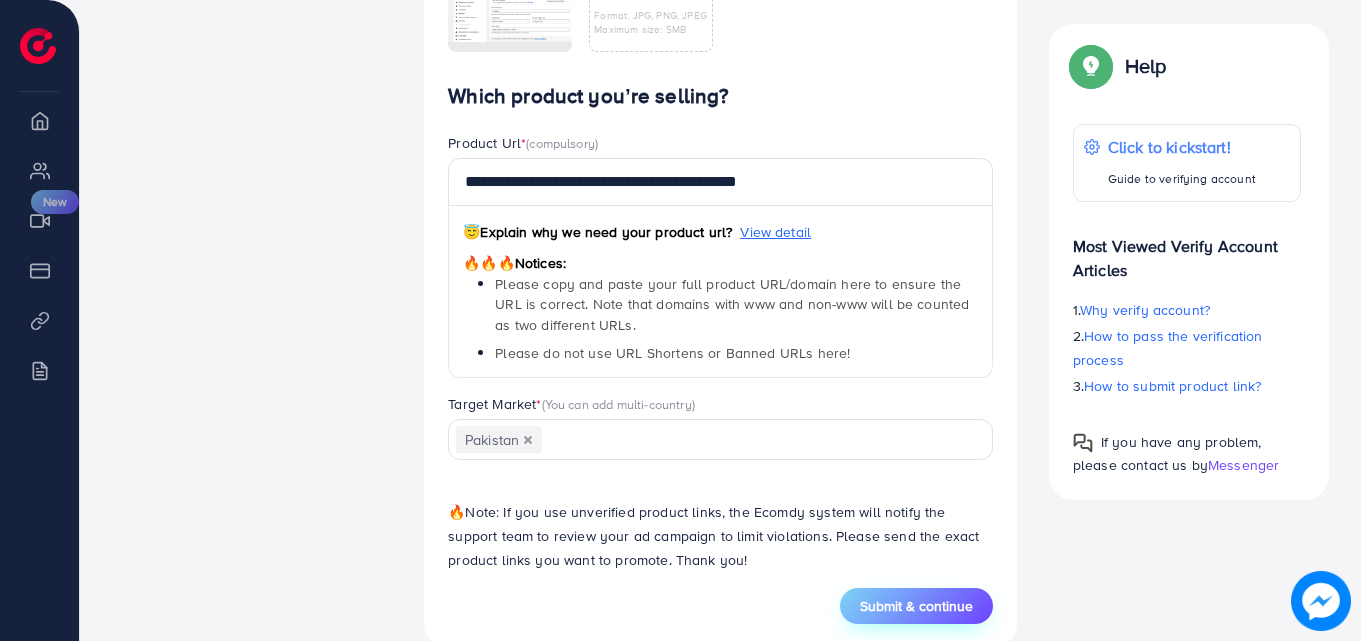 click on "Submit & continue" at bounding box center (916, 606) 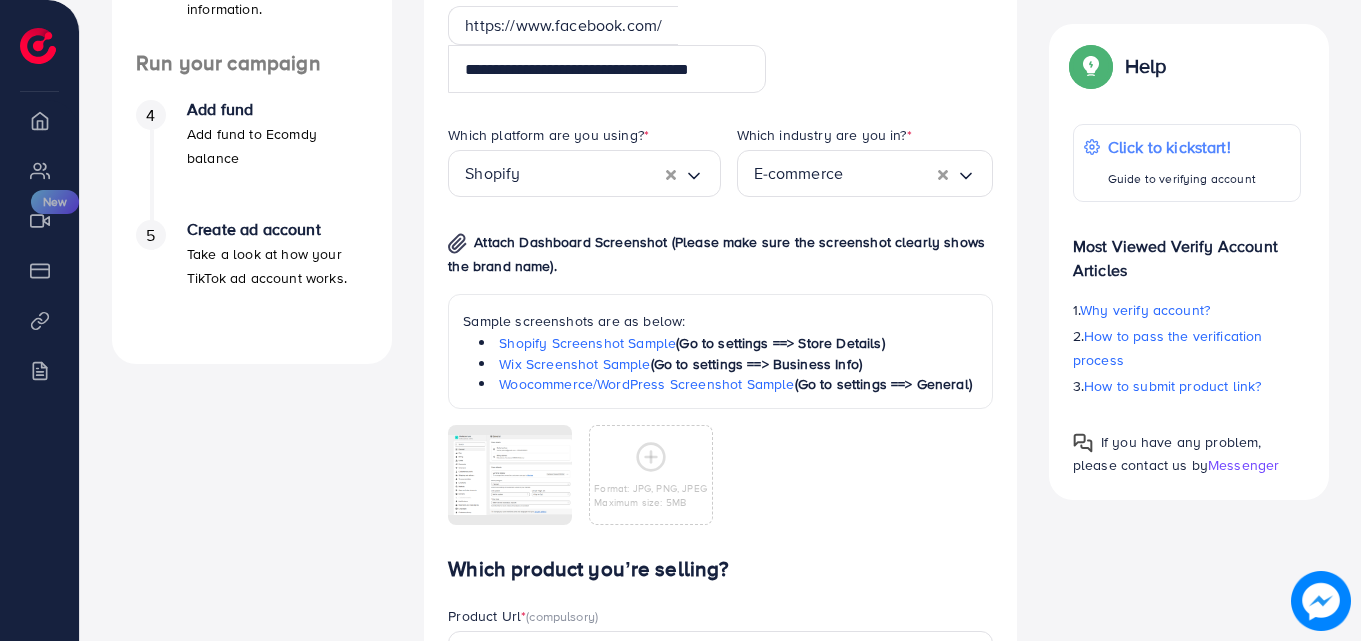 scroll, scrollTop: 1173, scrollLeft: 0, axis: vertical 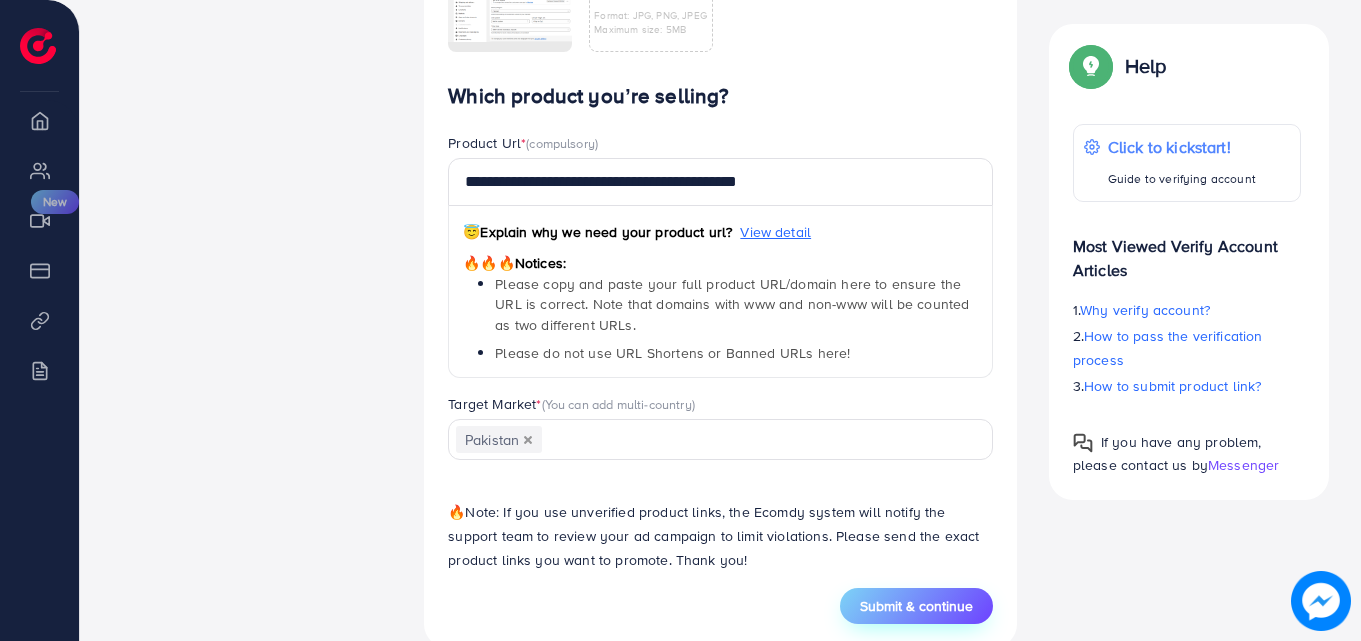 click on "Submit & continue" at bounding box center (916, 606) 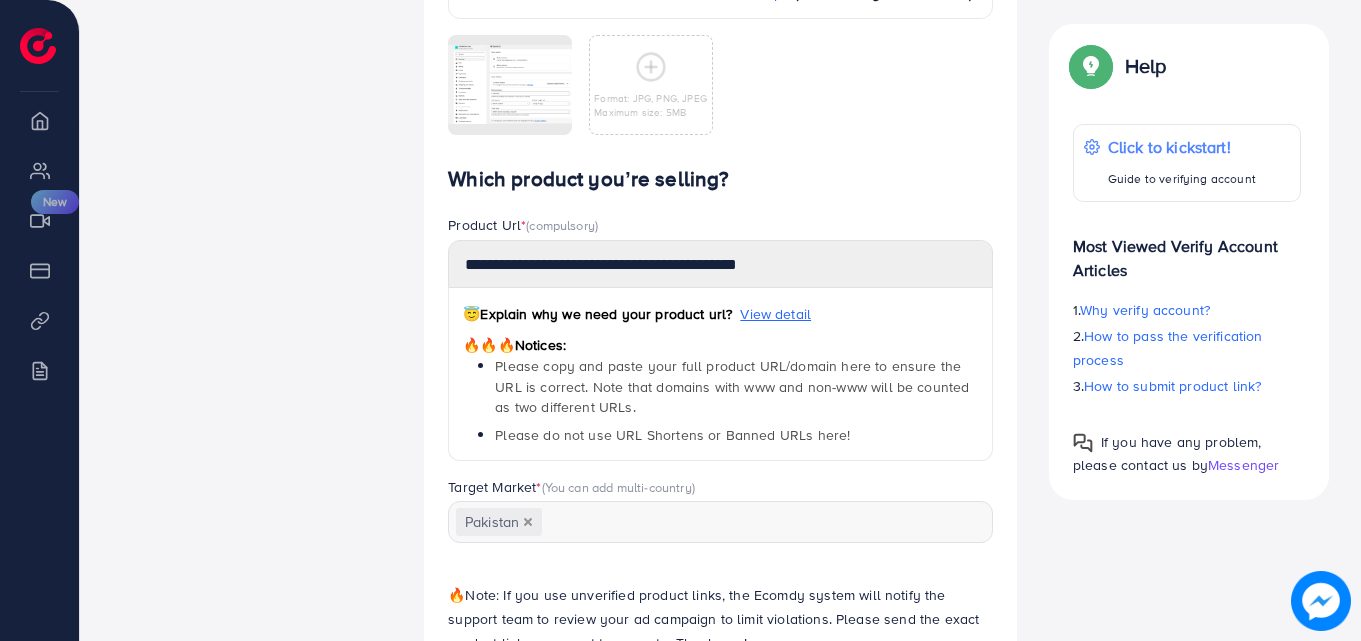 scroll, scrollTop: 0, scrollLeft: 0, axis: both 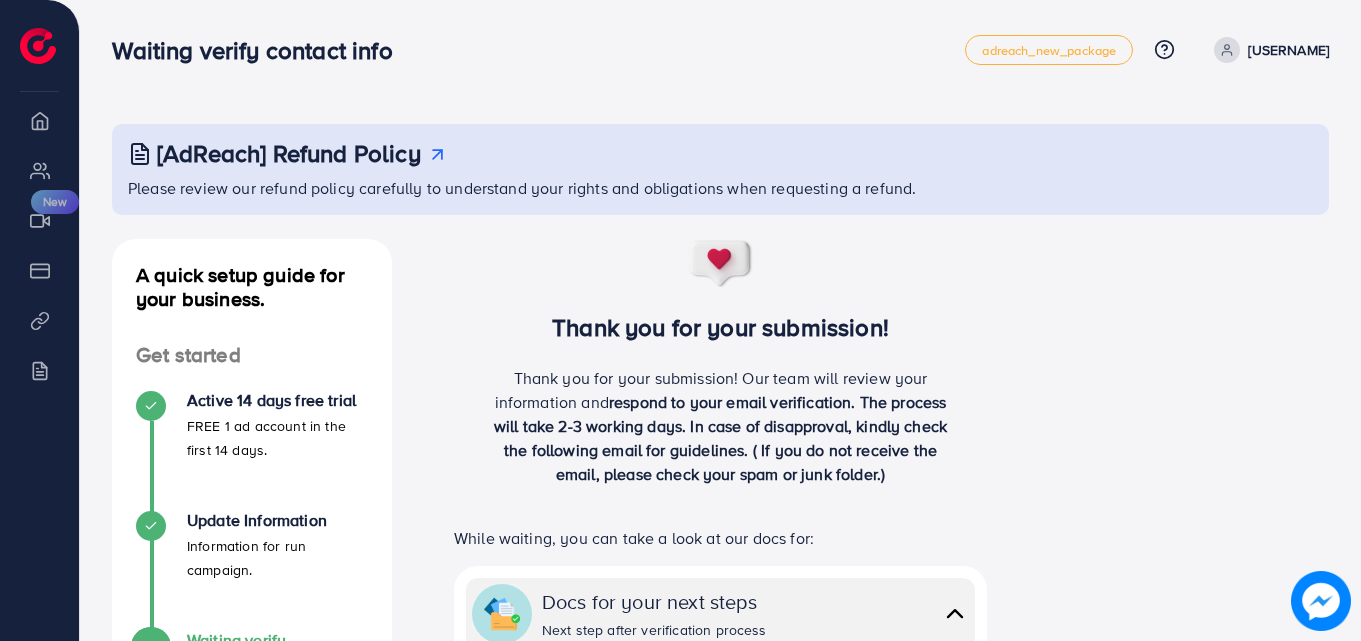 click on "[USERNAME]" at bounding box center (1267, 50) 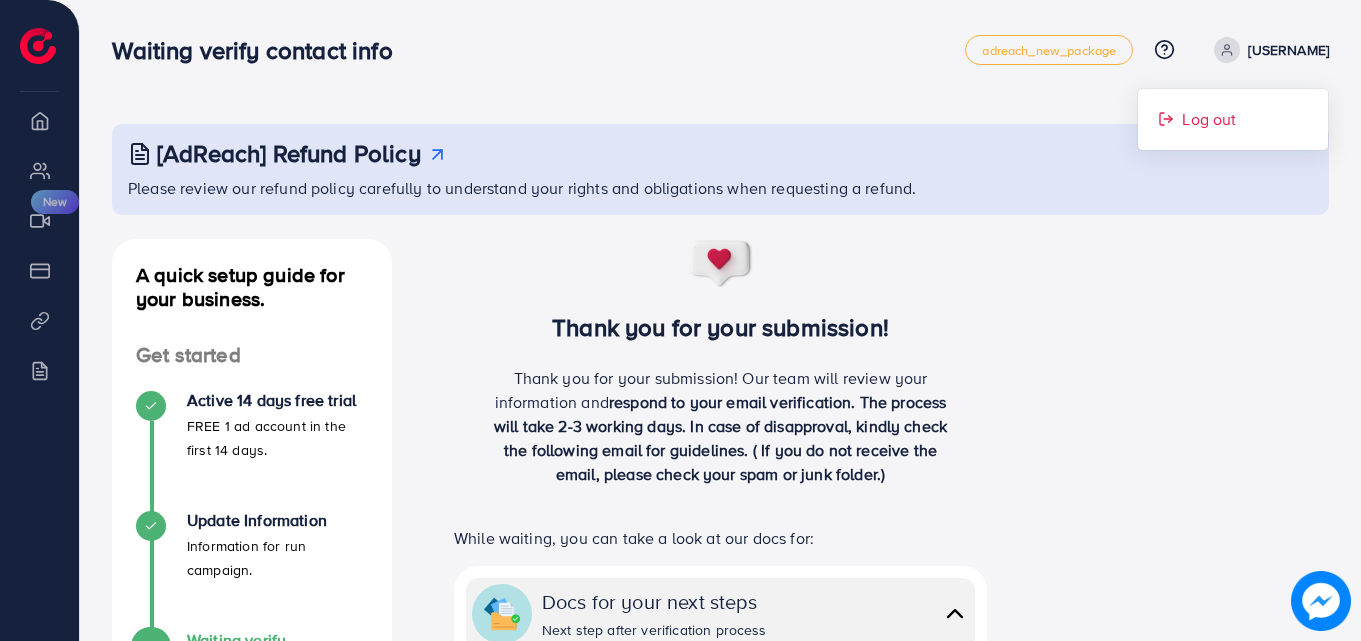click on "Log out" at bounding box center (1209, 119) 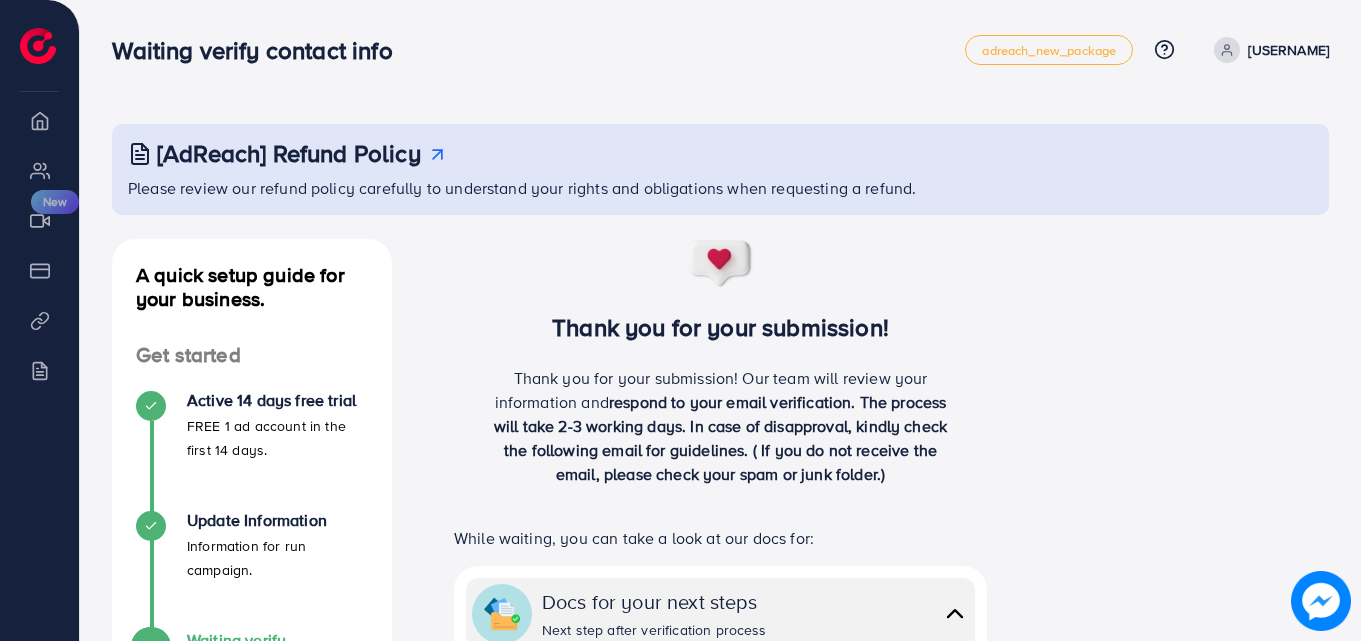 scroll, scrollTop: 0, scrollLeft: 0, axis: both 